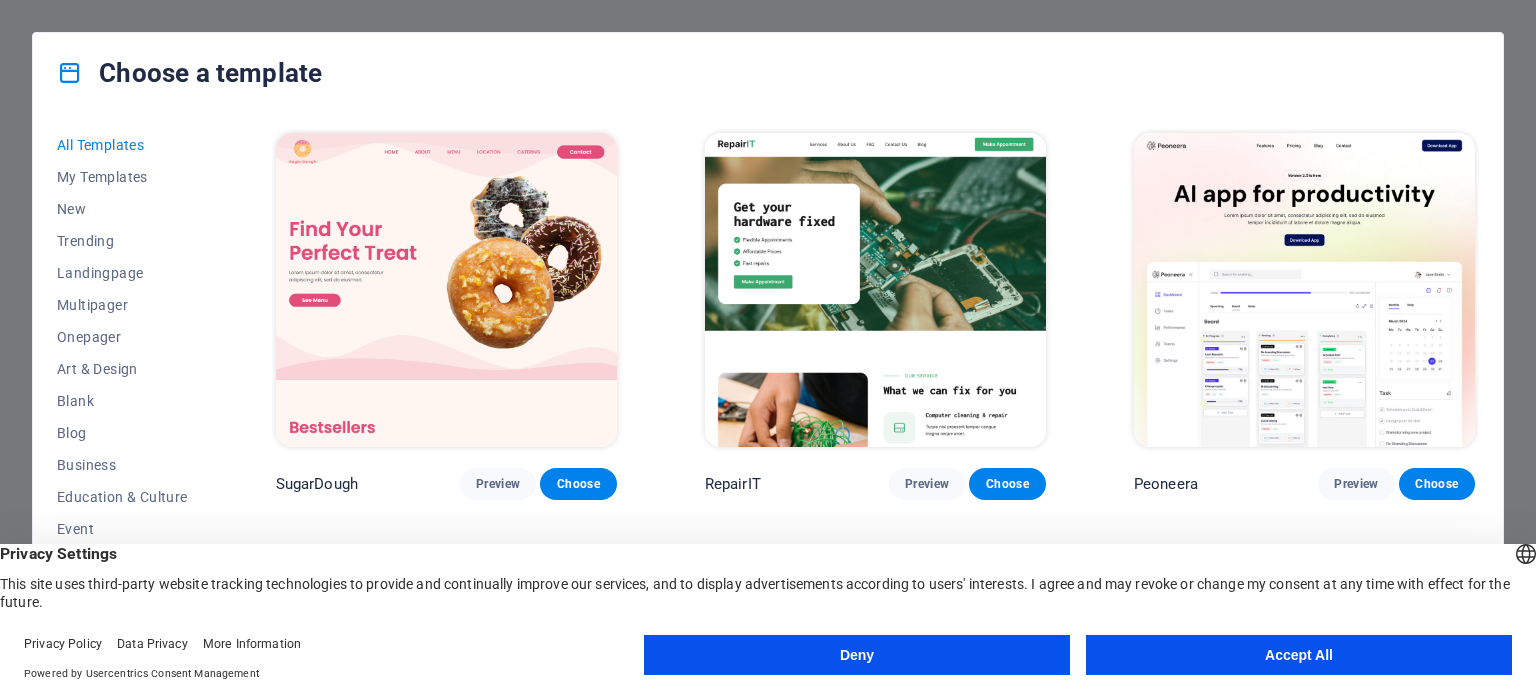 scroll, scrollTop: 0, scrollLeft: 0, axis: both 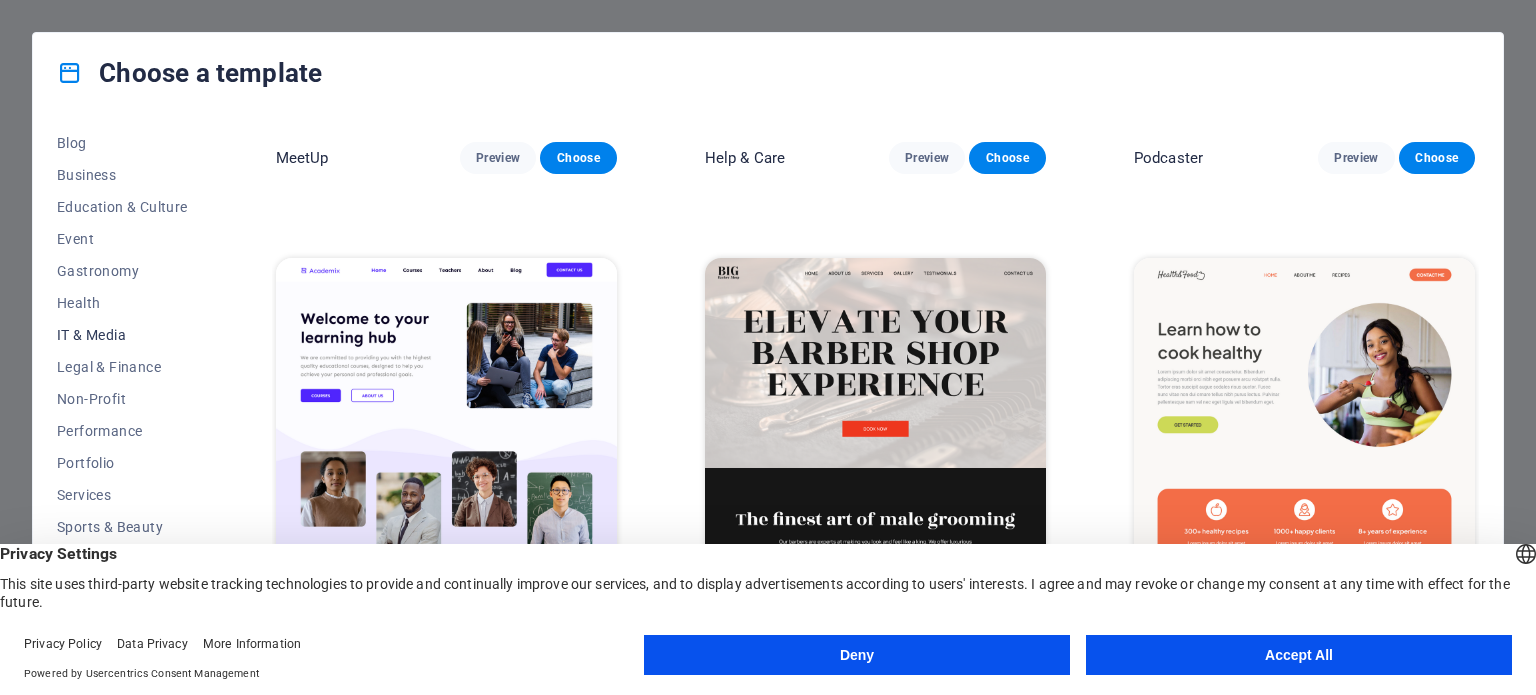 click on "IT & Media" at bounding box center [122, 335] 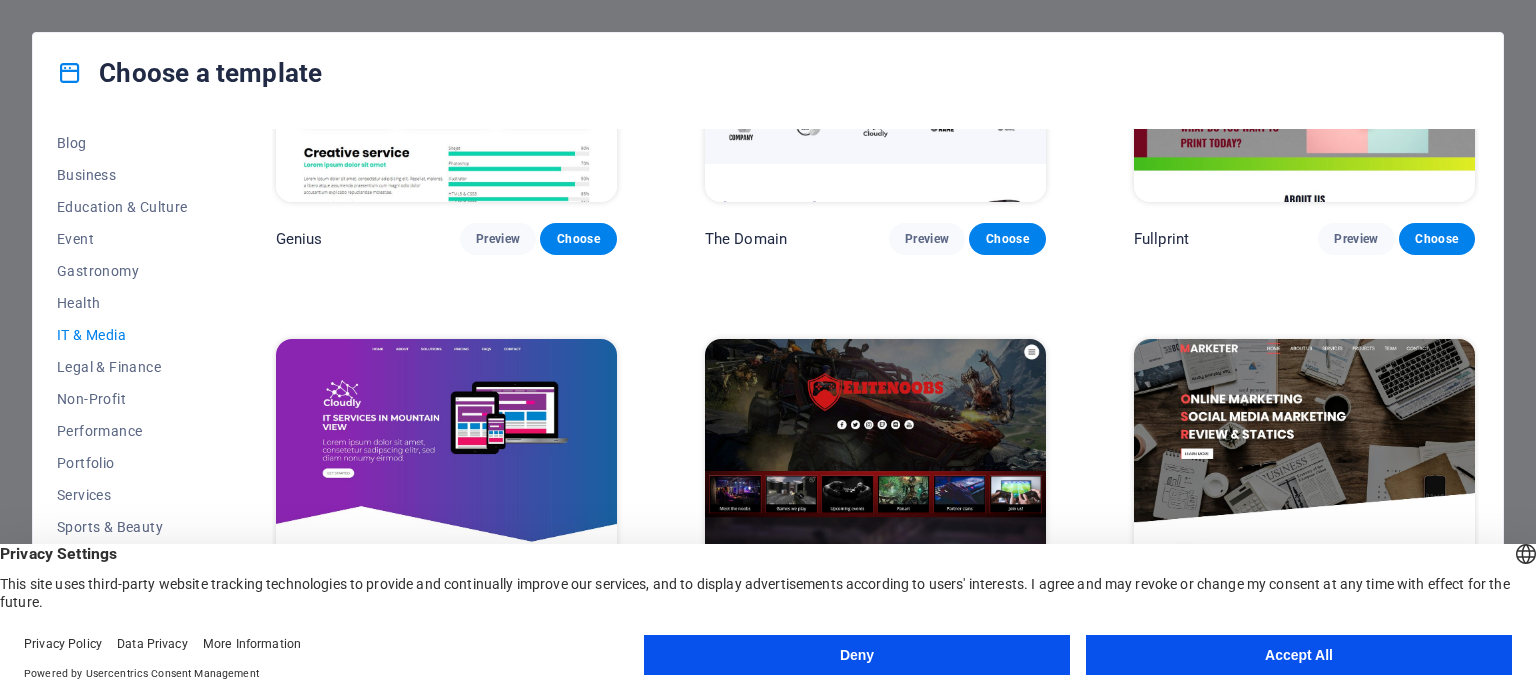 scroll, scrollTop: 1208, scrollLeft: 0, axis: vertical 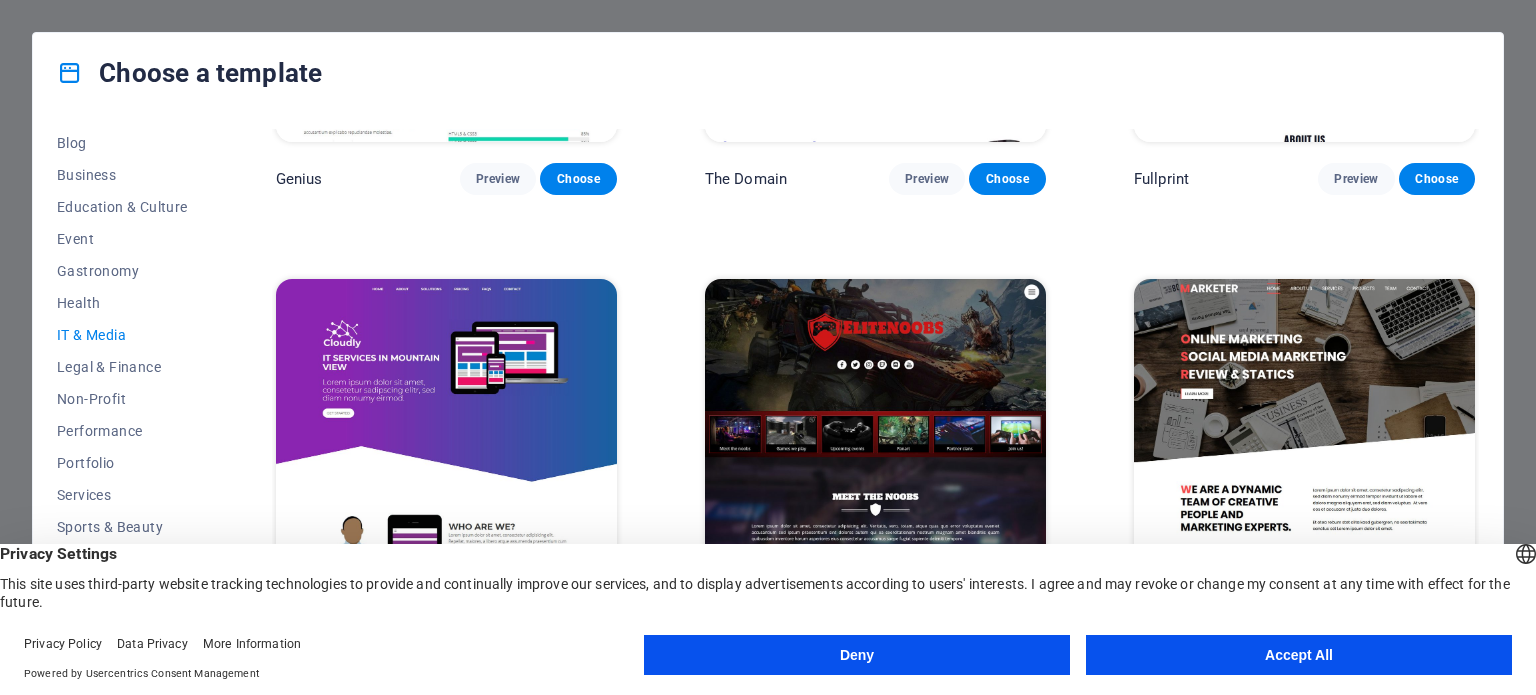 click on "Accept All" at bounding box center (1299, 655) 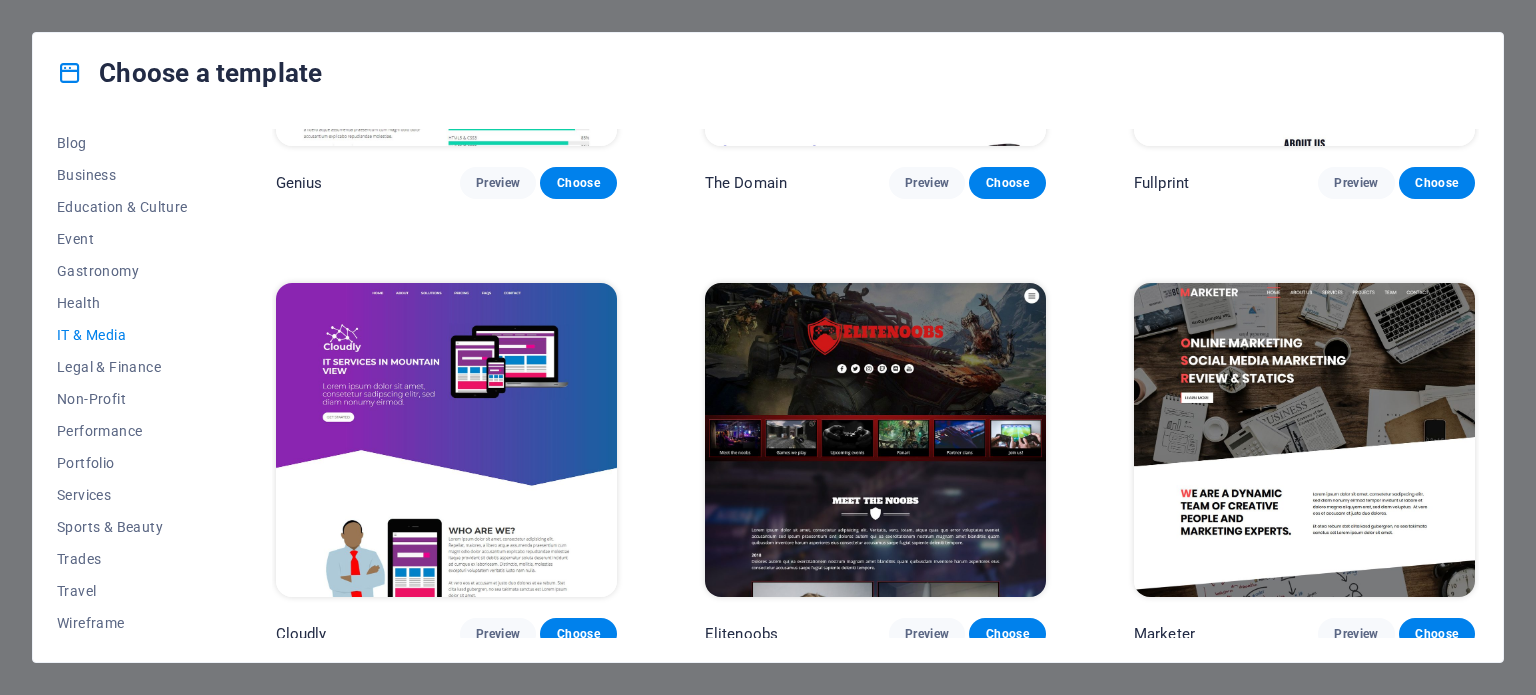 scroll, scrollTop: 1208, scrollLeft: 0, axis: vertical 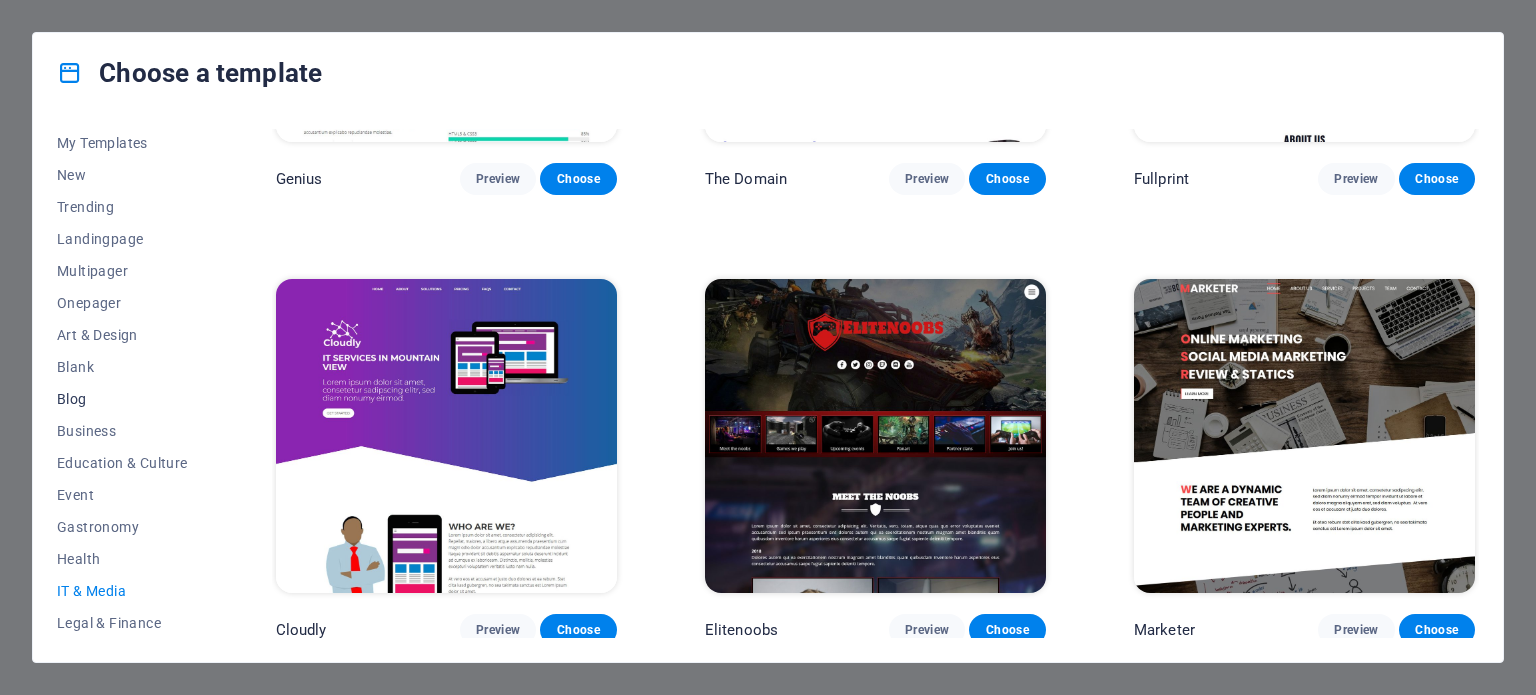 click on "Blog" at bounding box center [122, 399] 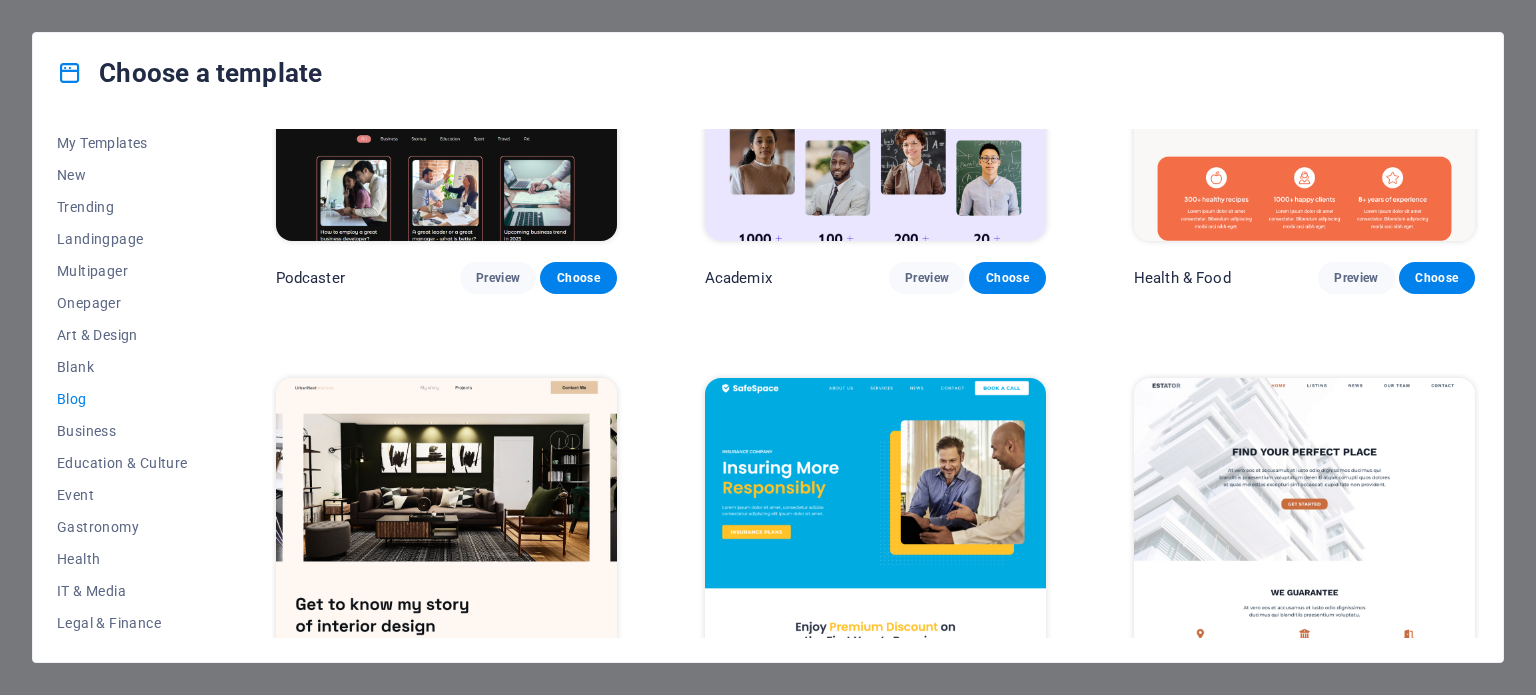 scroll, scrollTop: 657, scrollLeft: 0, axis: vertical 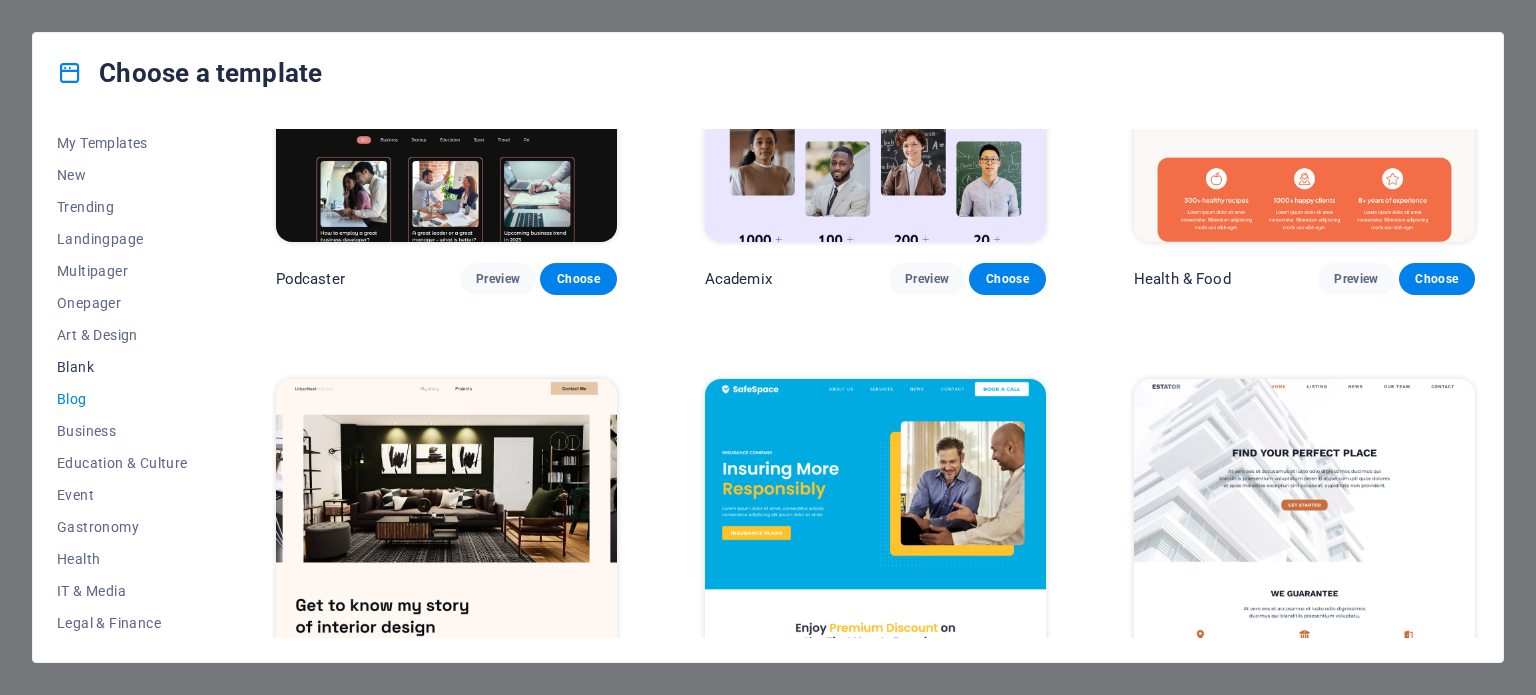 click on "Blank" at bounding box center (122, 367) 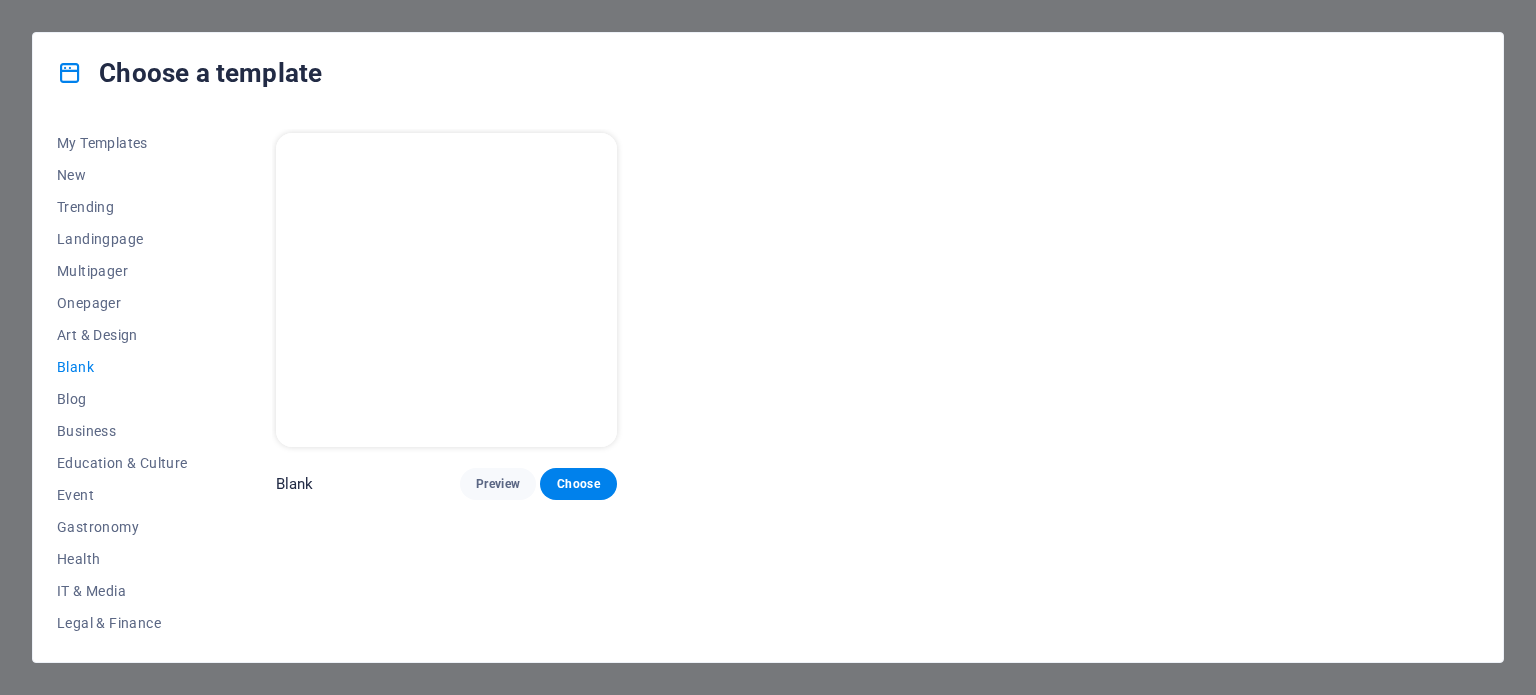 scroll, scrollTop: 0, scrollLeft: 0, axis: both 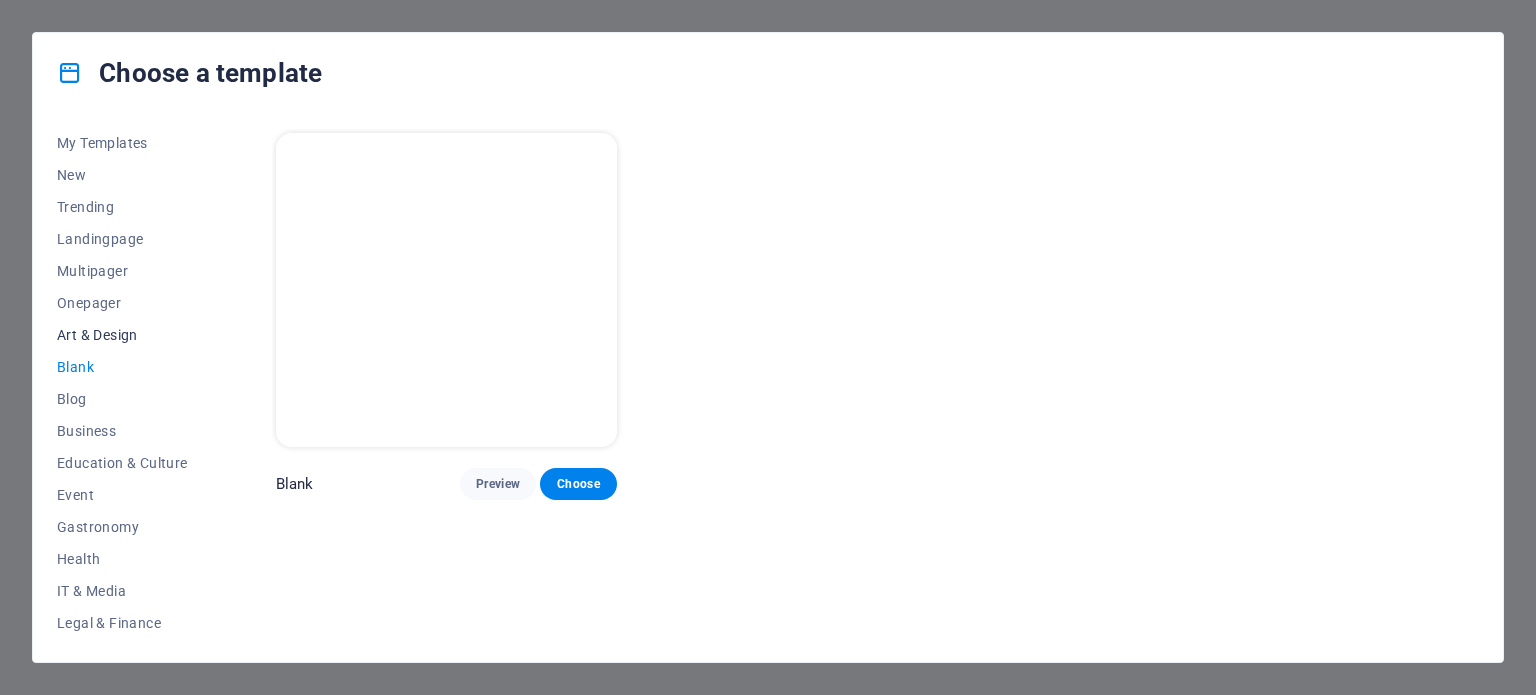 click on "Art & Design" at bounding box center [122, 335] 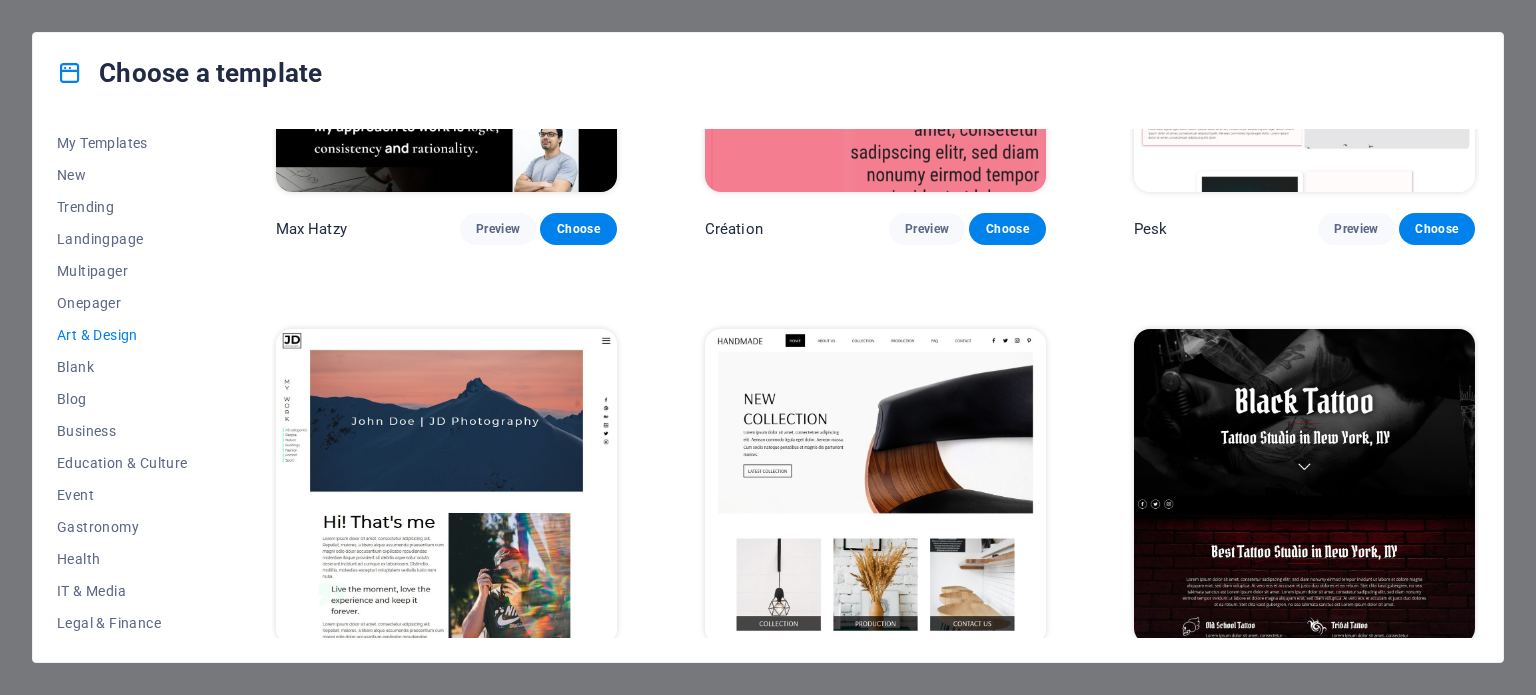 scroll, scrollTop: 307, scrollLeft: 0, axis: vertical 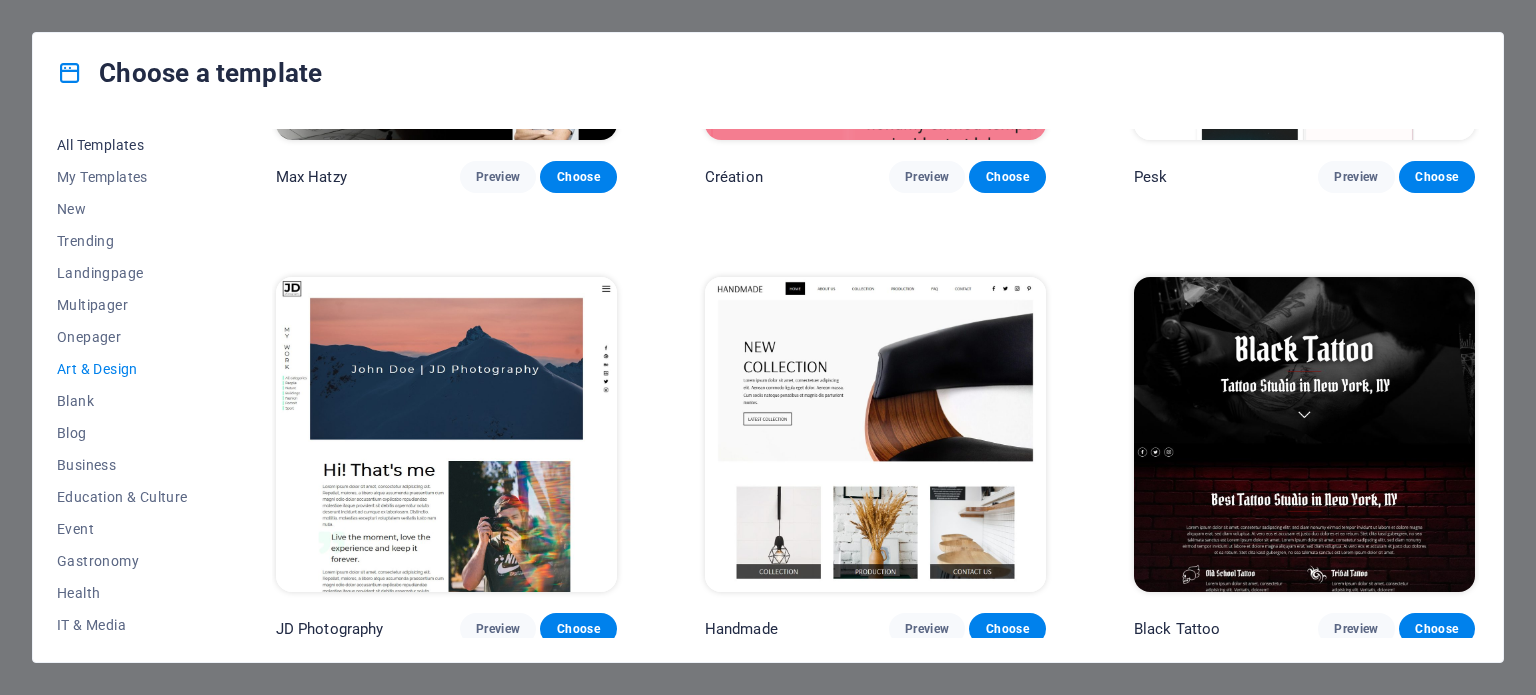 click on "All Templates" at bounding box center [122, 145] 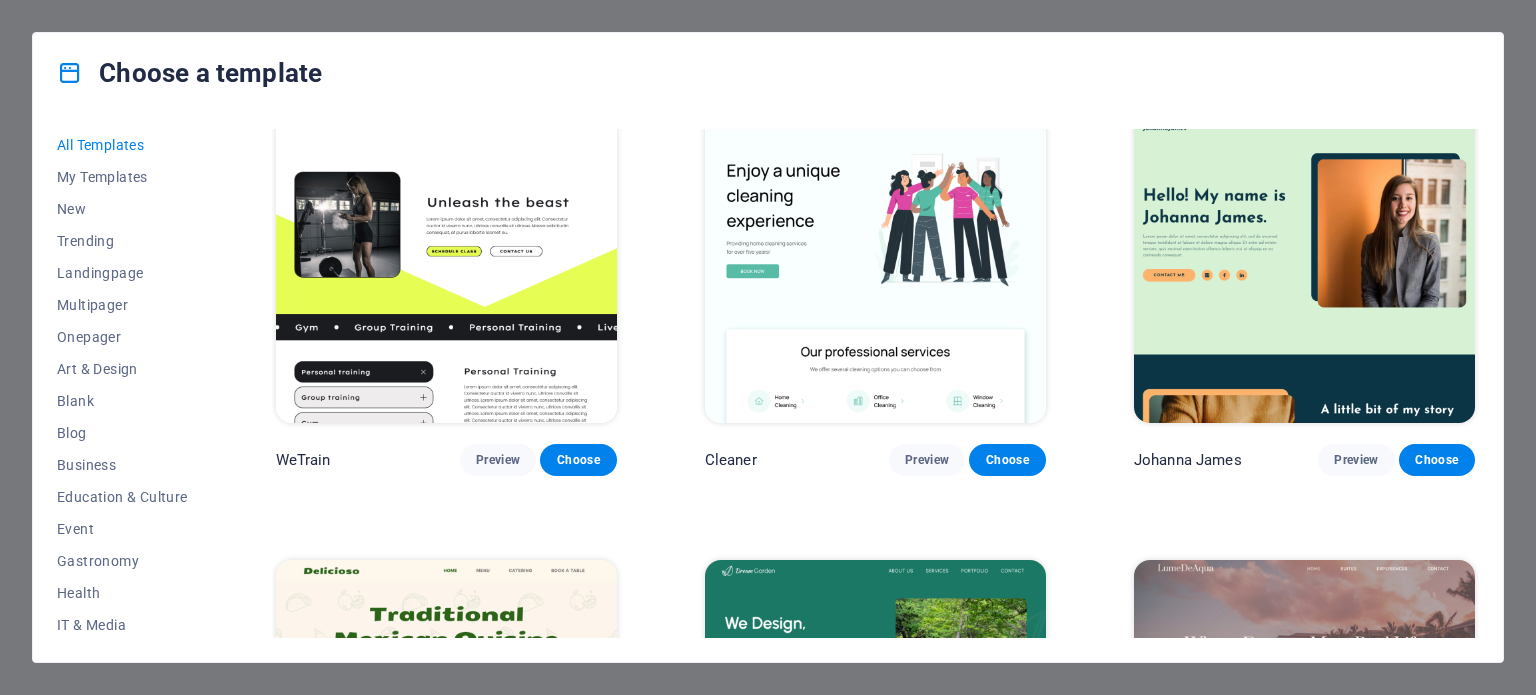 scroll, scrollTop: 2746, scrollLeft: 0, axis: vertical 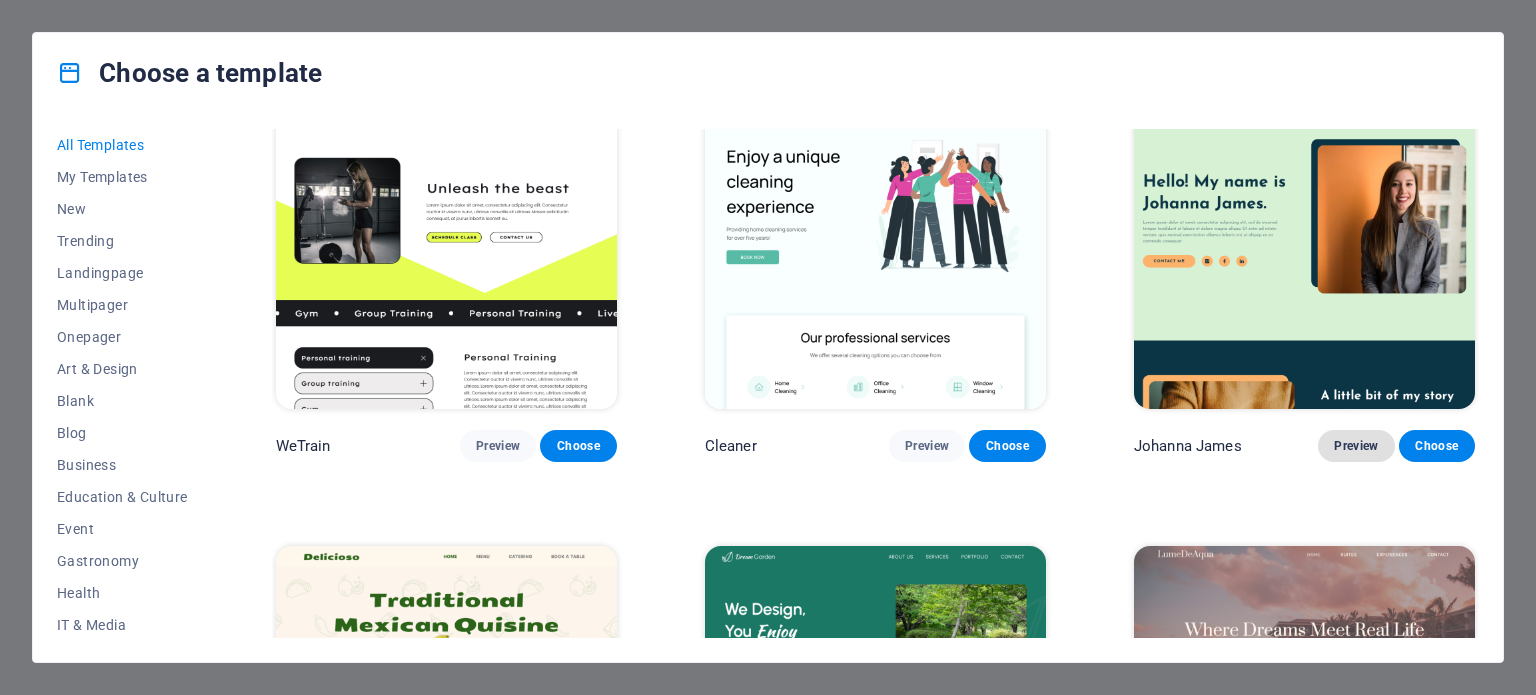 click on "Preview" at bounding box center (1356, 446) 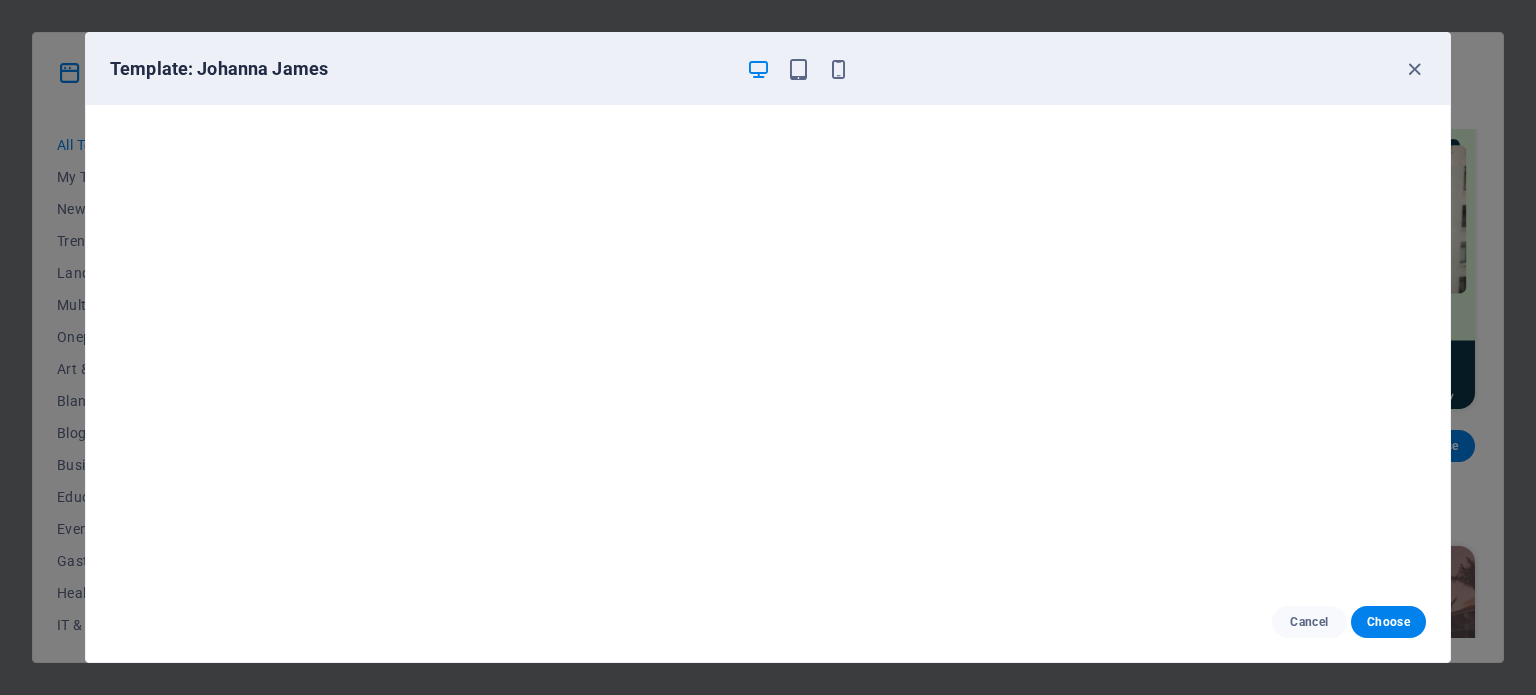scroll, scrollTop: 5, scrollLeft: 0, axis: vertical 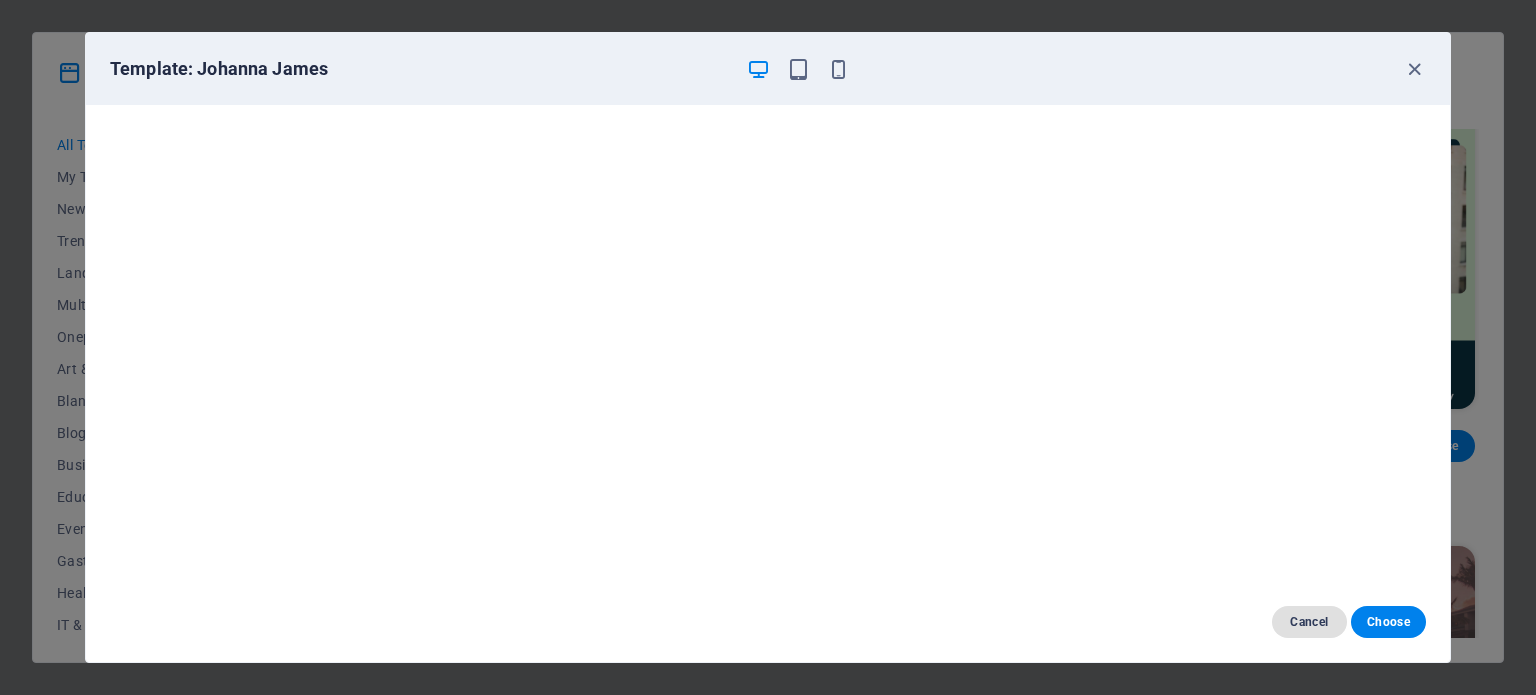 click on "Cancel" at bounding box center [1309, 622] 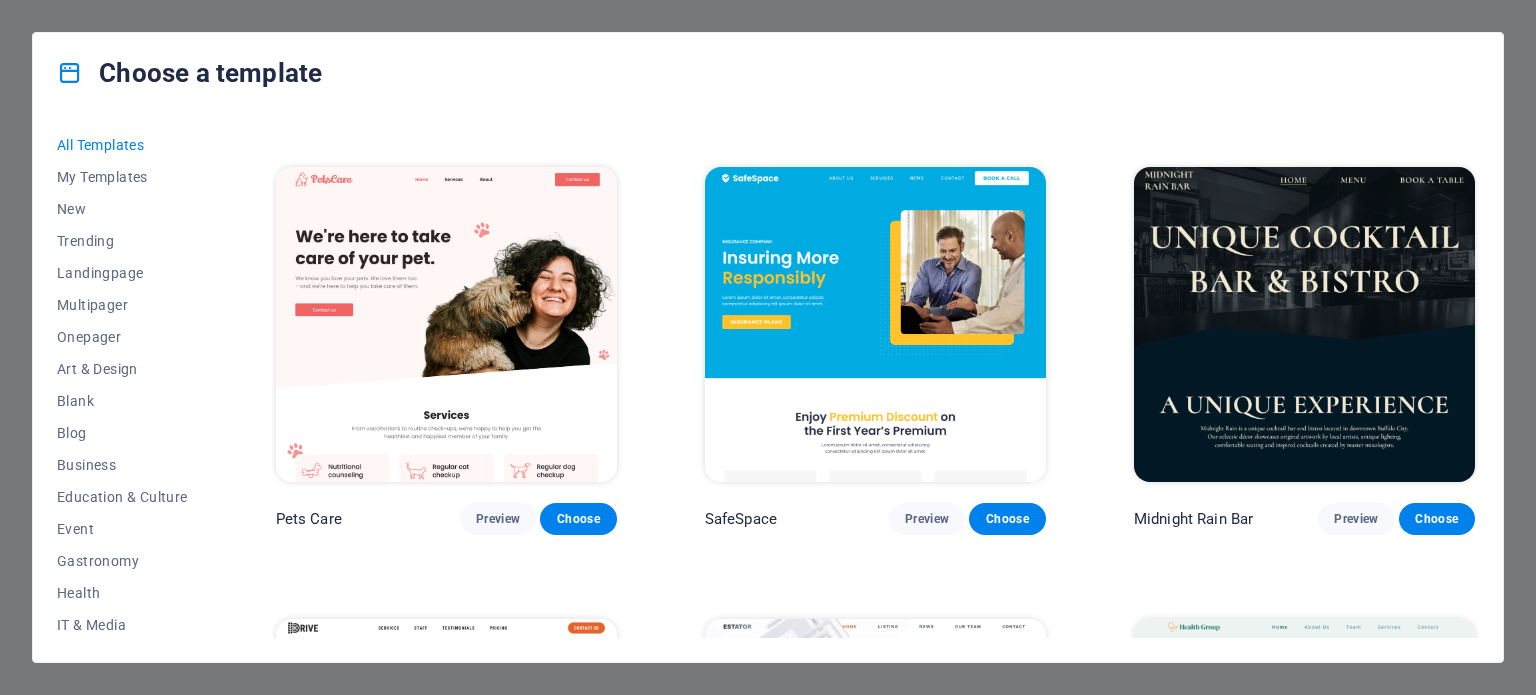 scroll, scrollTop: 3578, scrollLeft: 0, axis: vertical 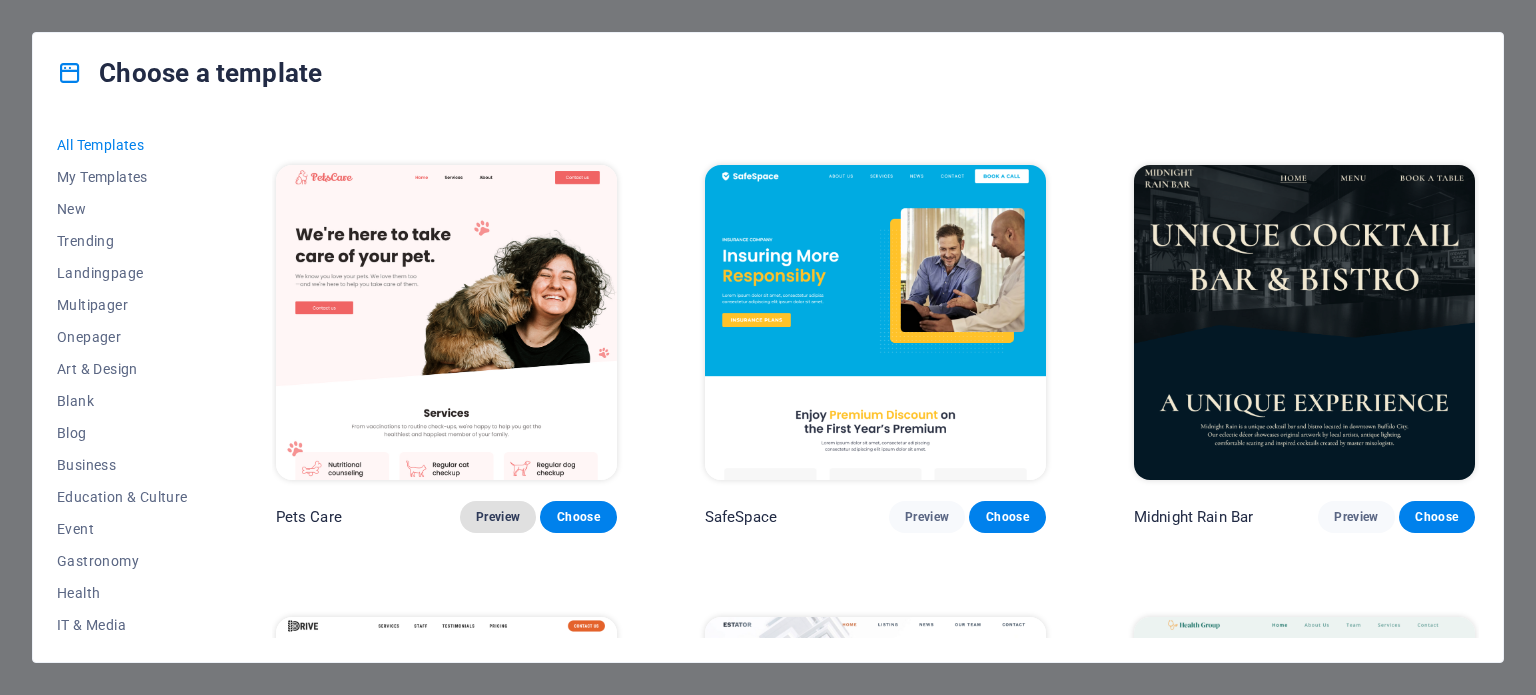 click on "Preview" at bounding box center [498, 517] 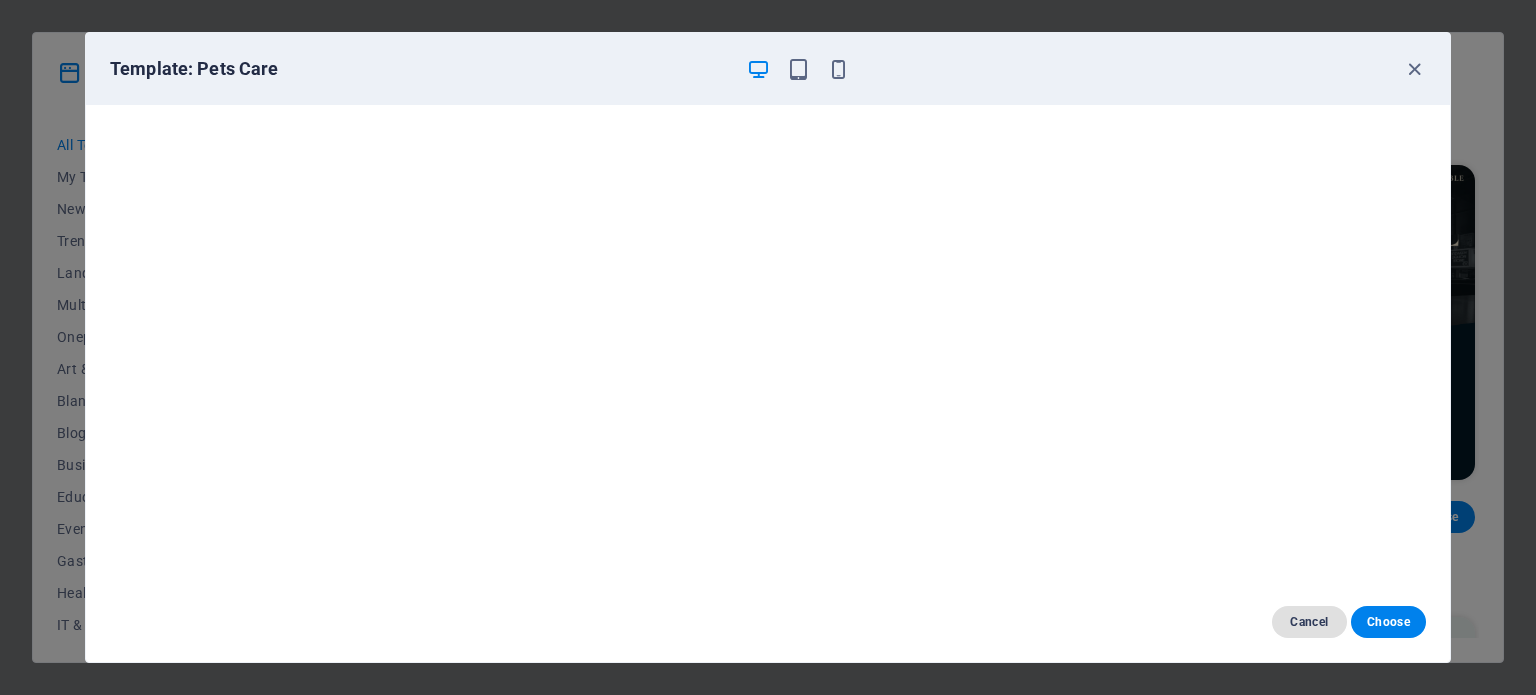 click on "Cancel" at bounding box center [1309, 622] 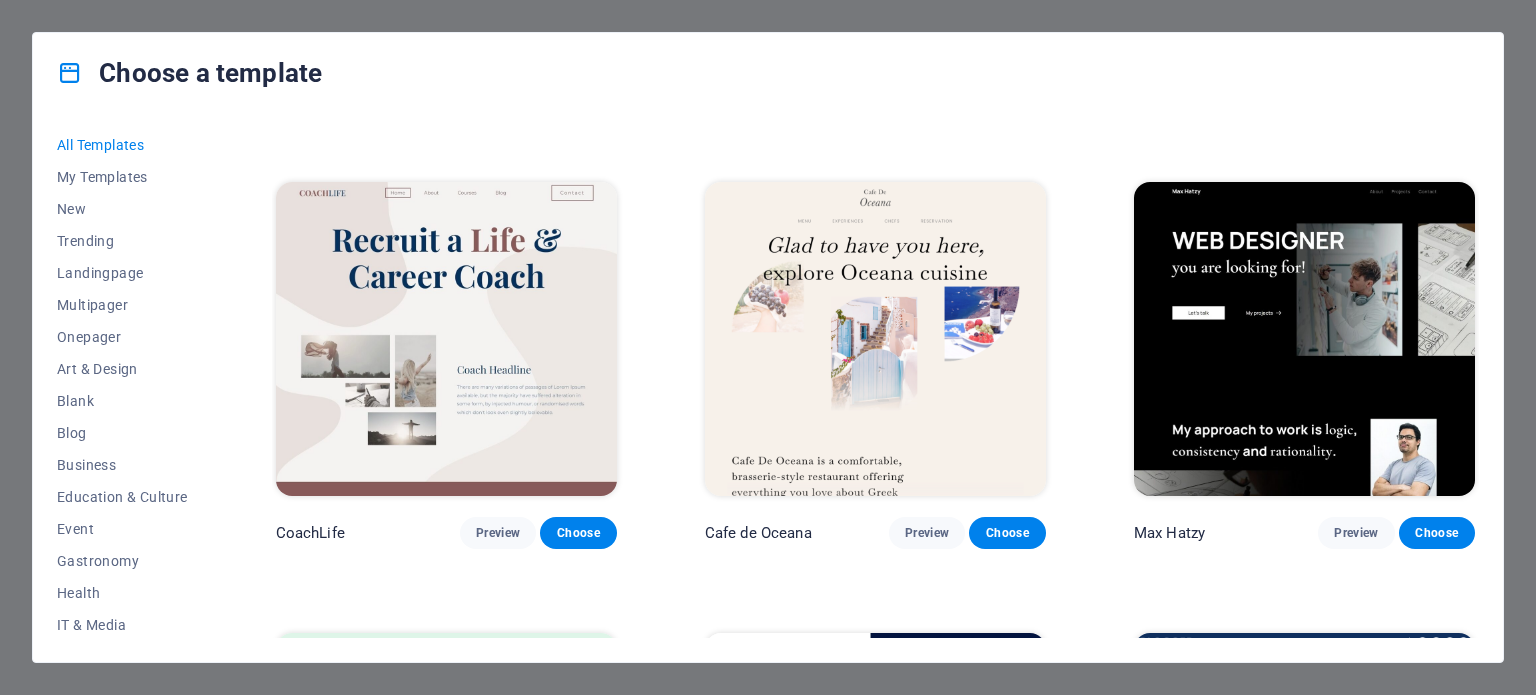 scroll, scrollTop: 5368, scrollLeft: 0, axis: vertical 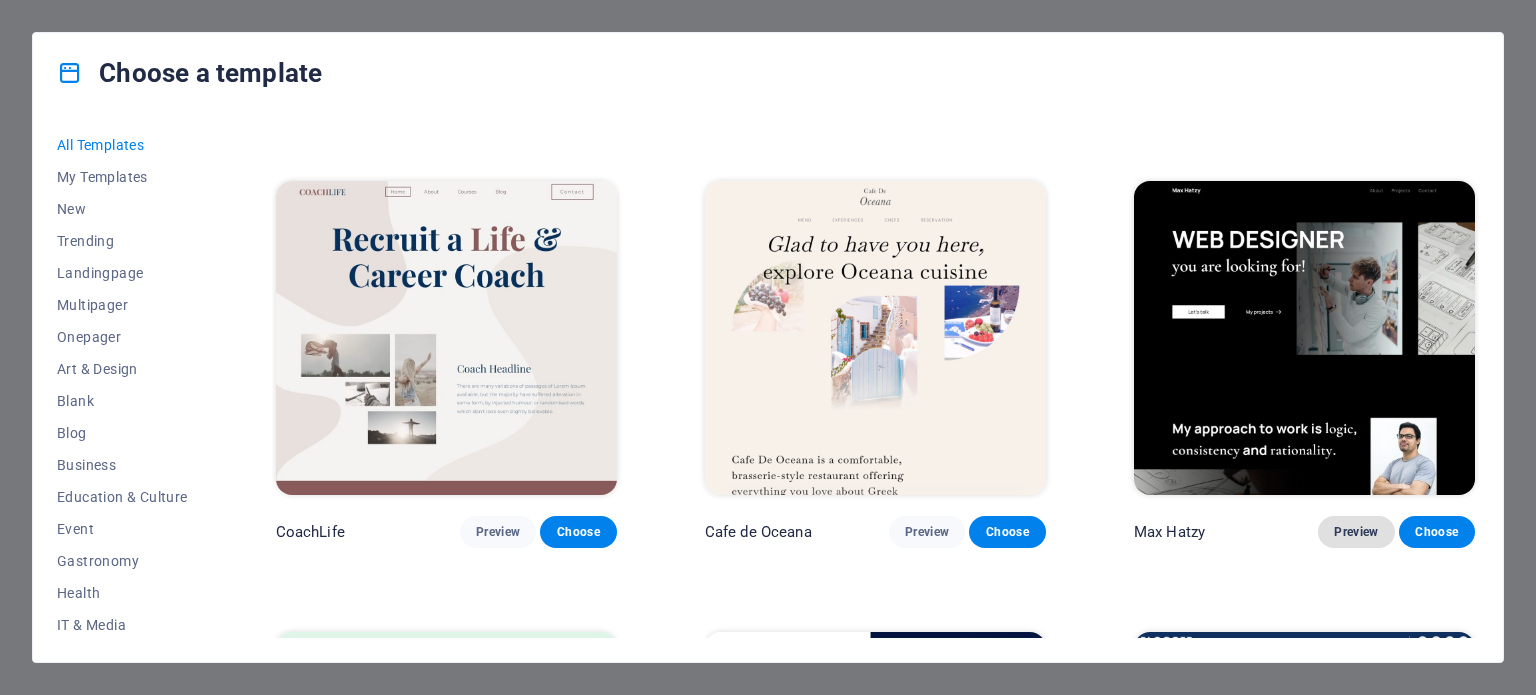 click on "Preview" at bounding box center (1356, 532) 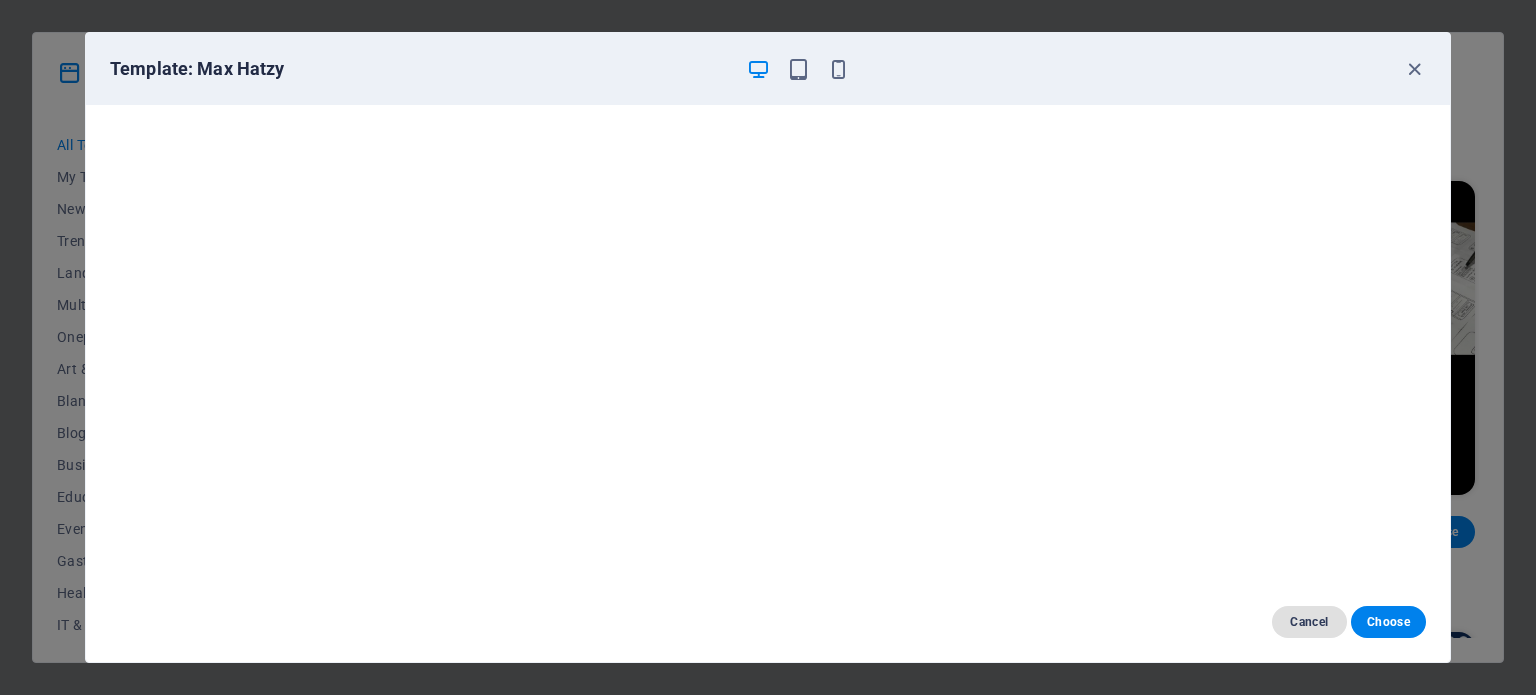 click on "Cancel" at bounding box center [1309, 622] 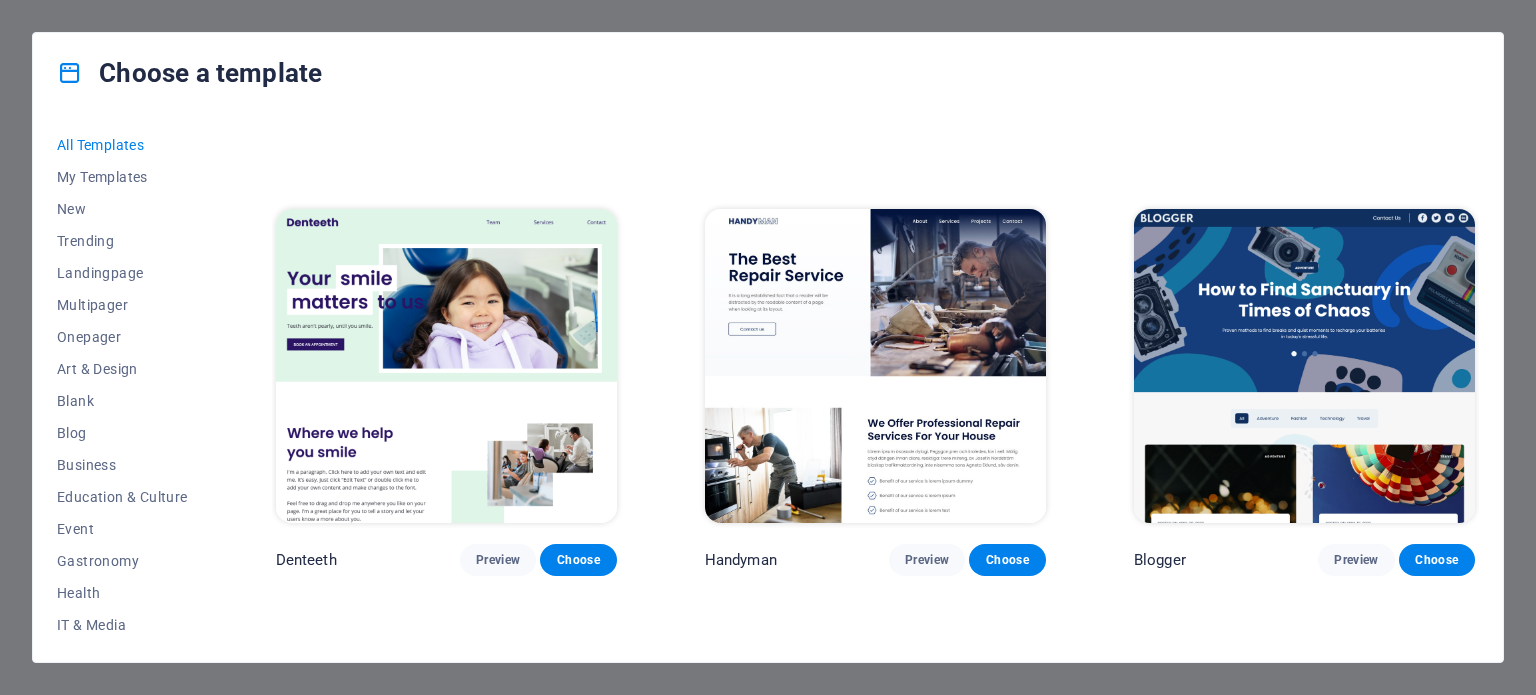 scroll, scrollTop: 5792, scrollLeft: 0, axis: vertical 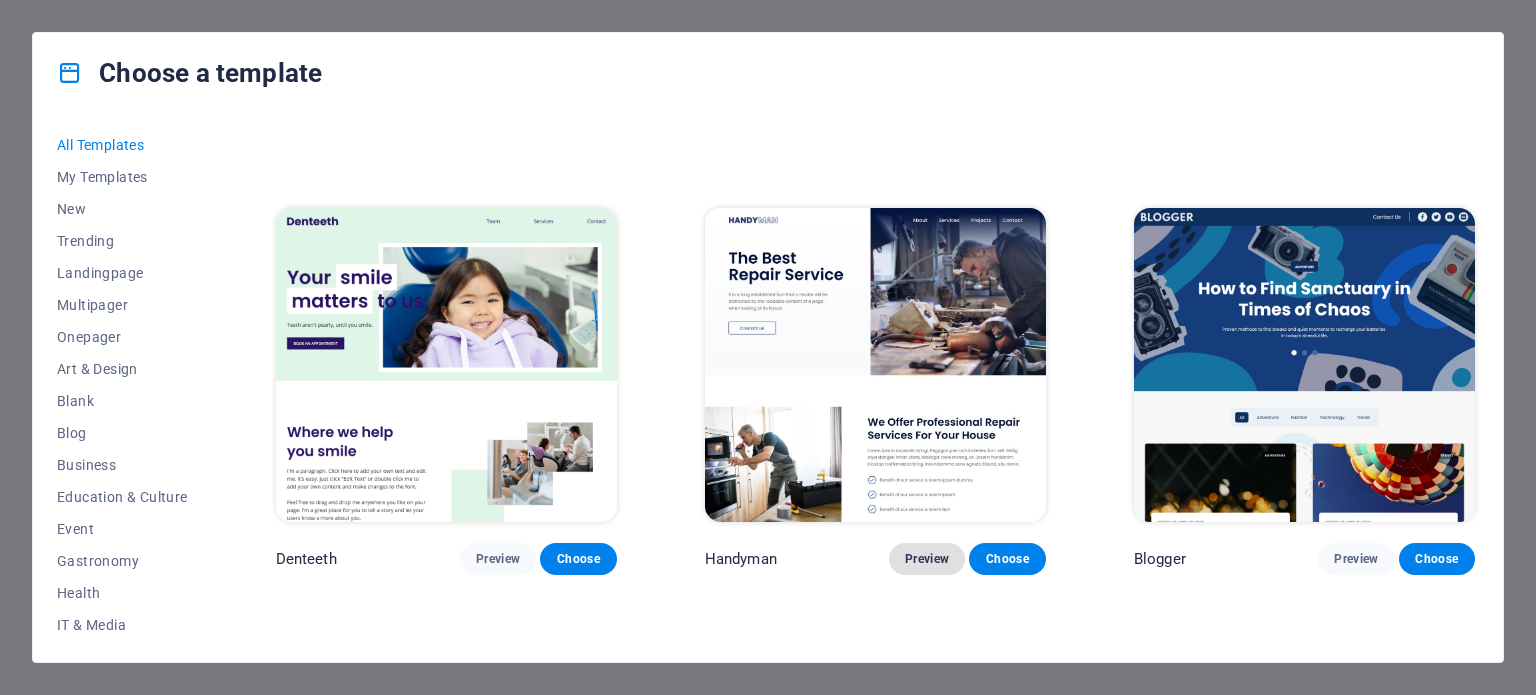 click on "Preview" at bounding box center (927, 559) 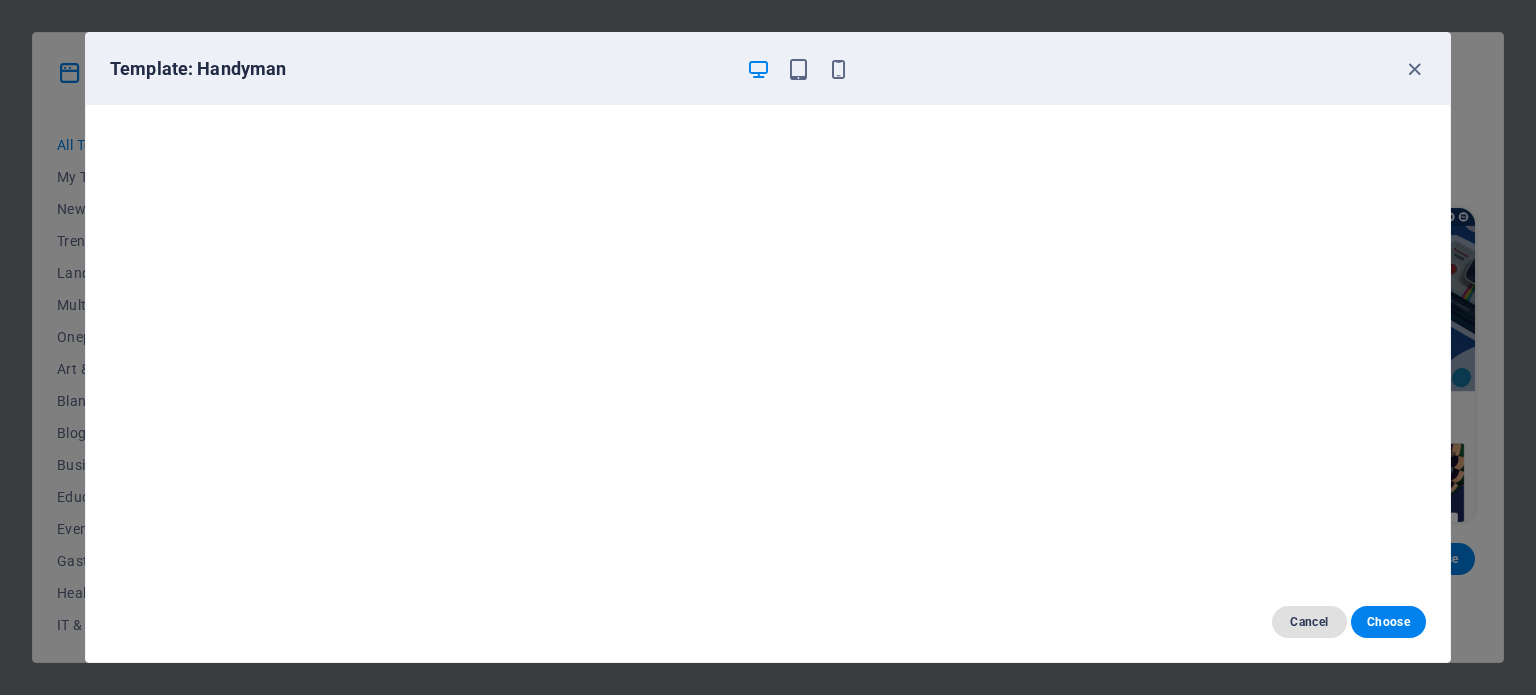 click on "Cancel" at bounding box center (1309, 622) 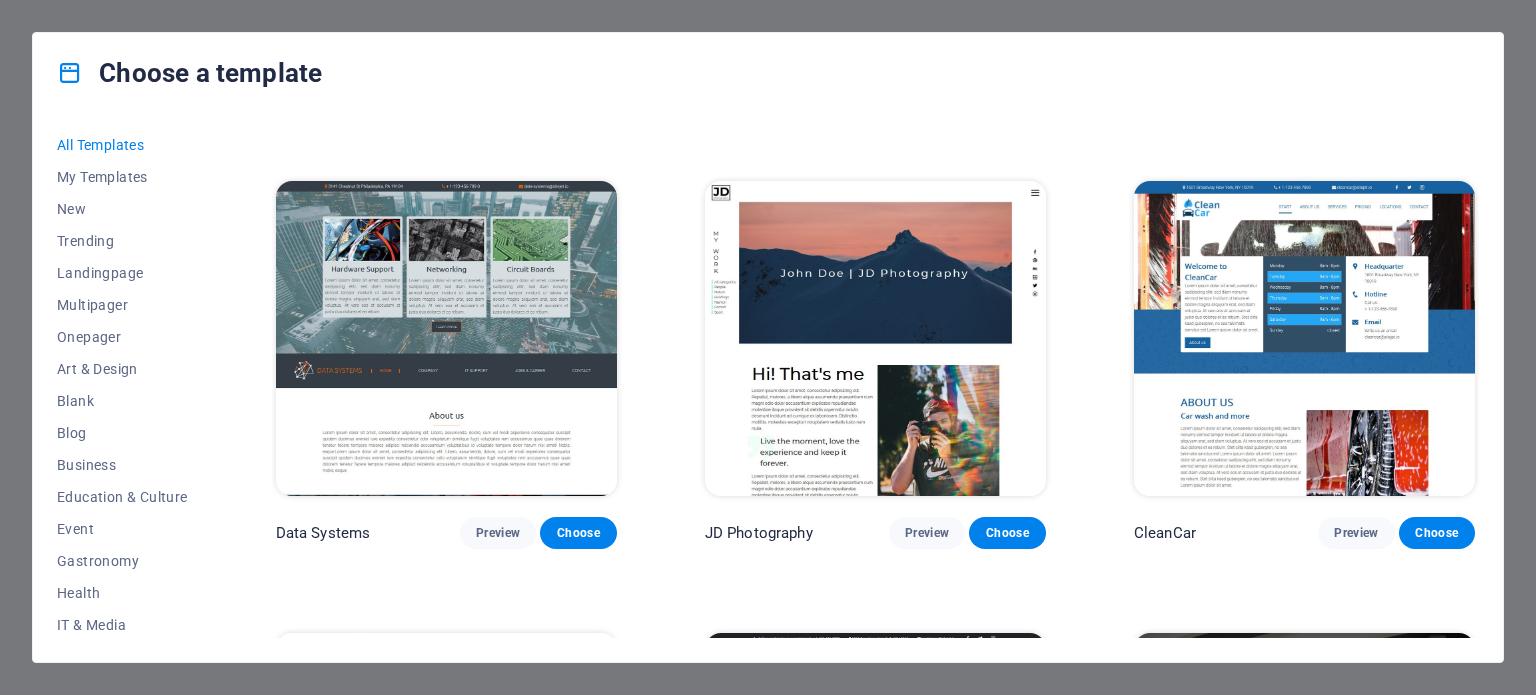 scroll, scrollTop: 8076, scrollLeft: 0, axis: vertical 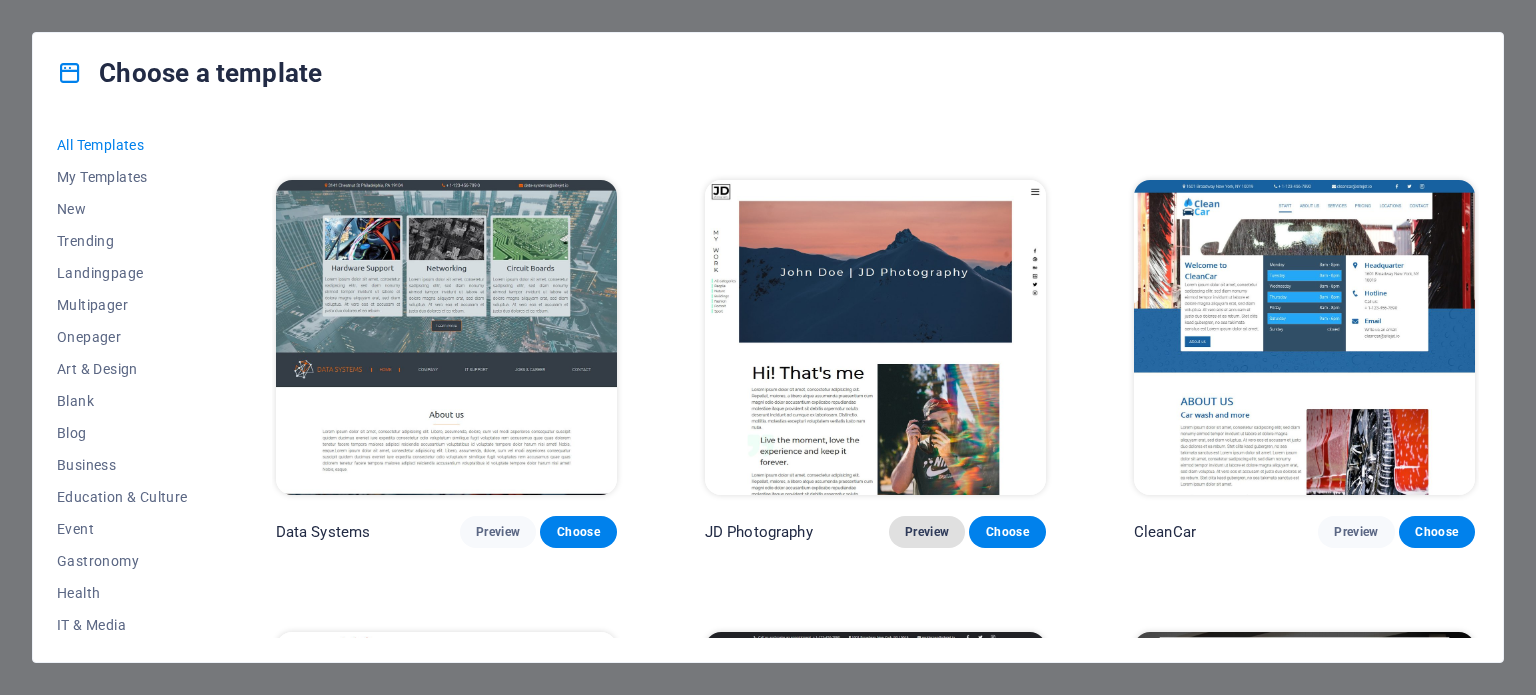 click on "Preview" at bounding box center (927, 532) 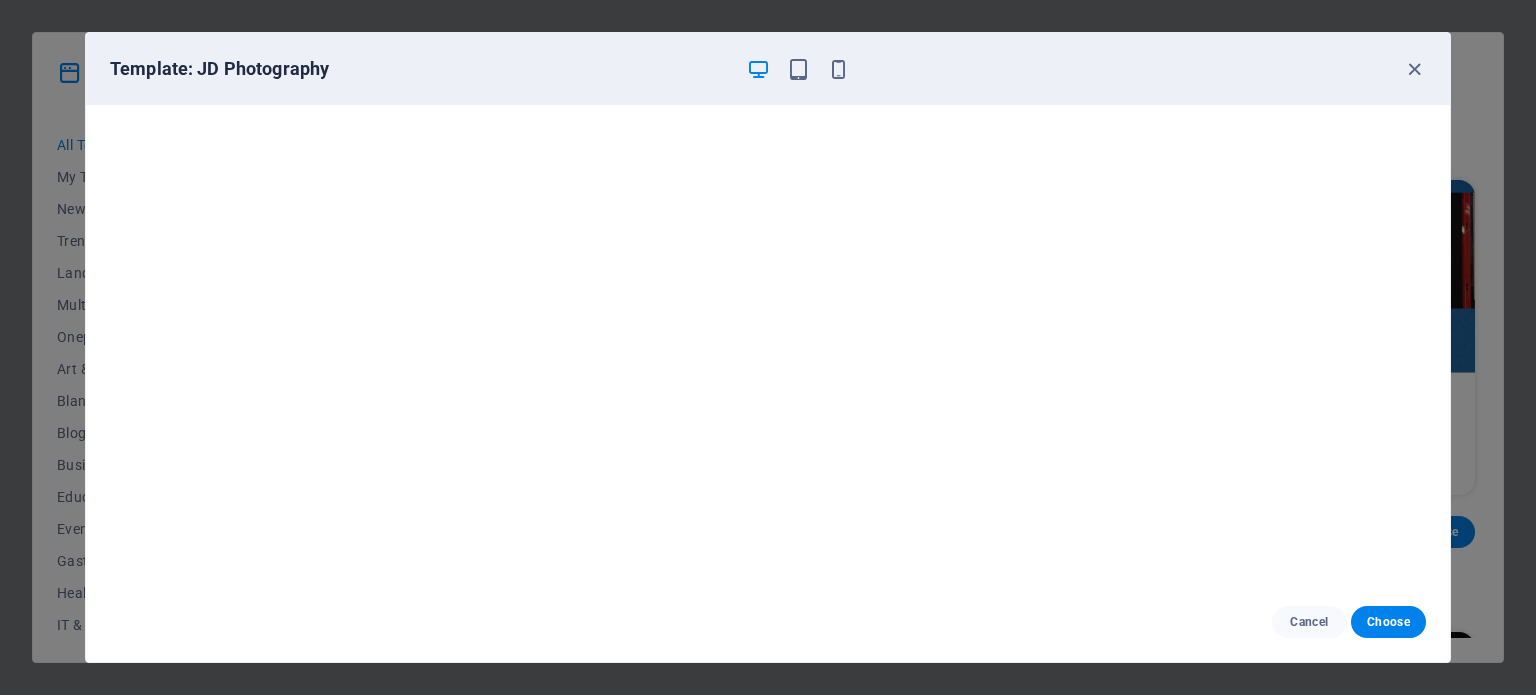scroll, scrollTop: 5, scrollLeft: 0, axis: vertical 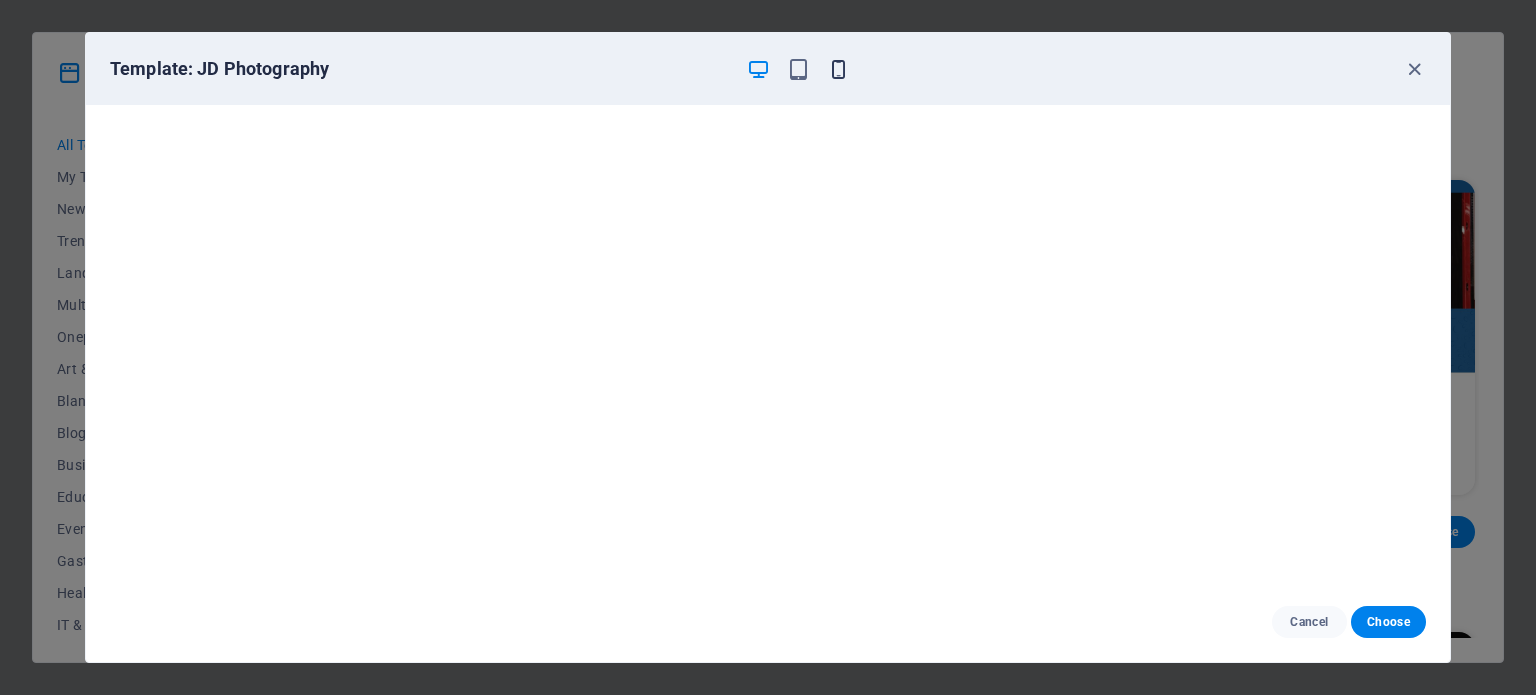 click at bounding box center [838, 69] 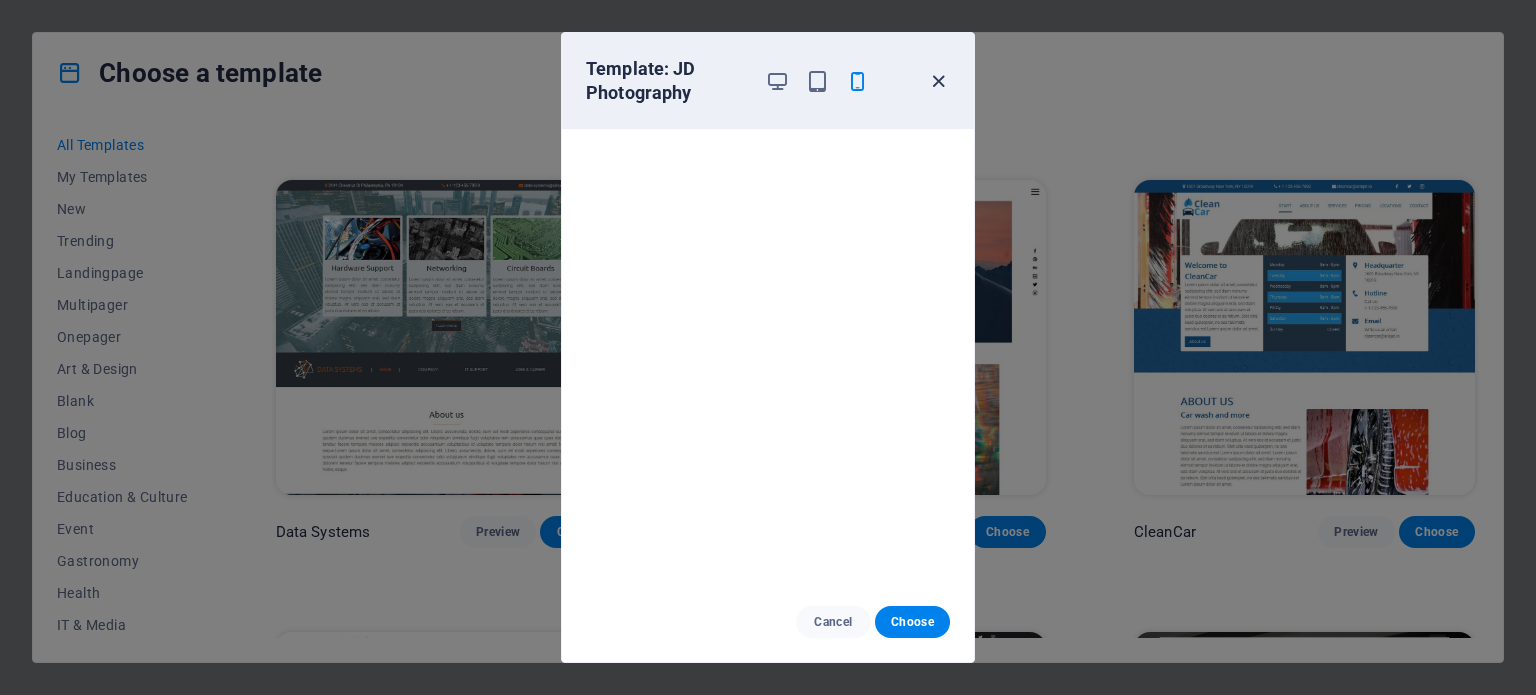click at bounding box center (938, 81) 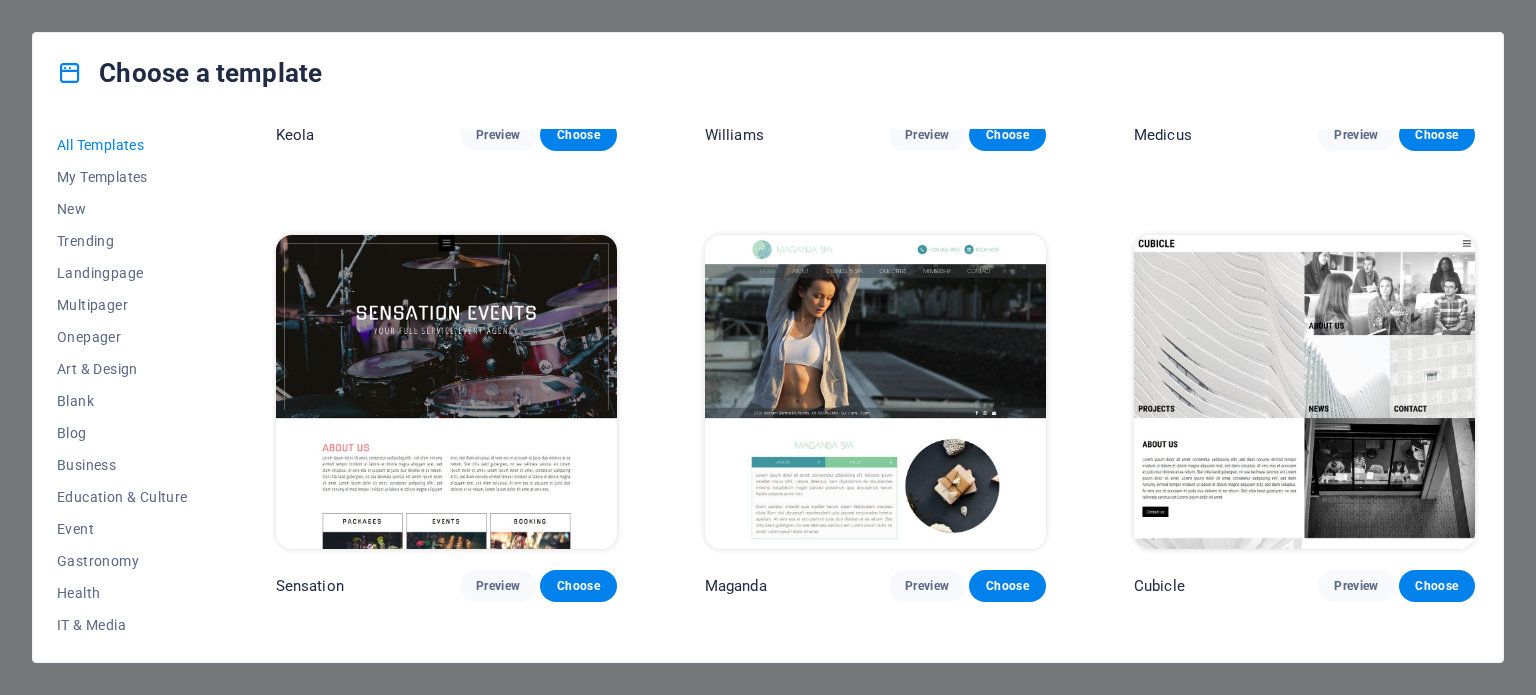 scroll, scrollTop: 19307, scrollLeft: 0, axis: vertical 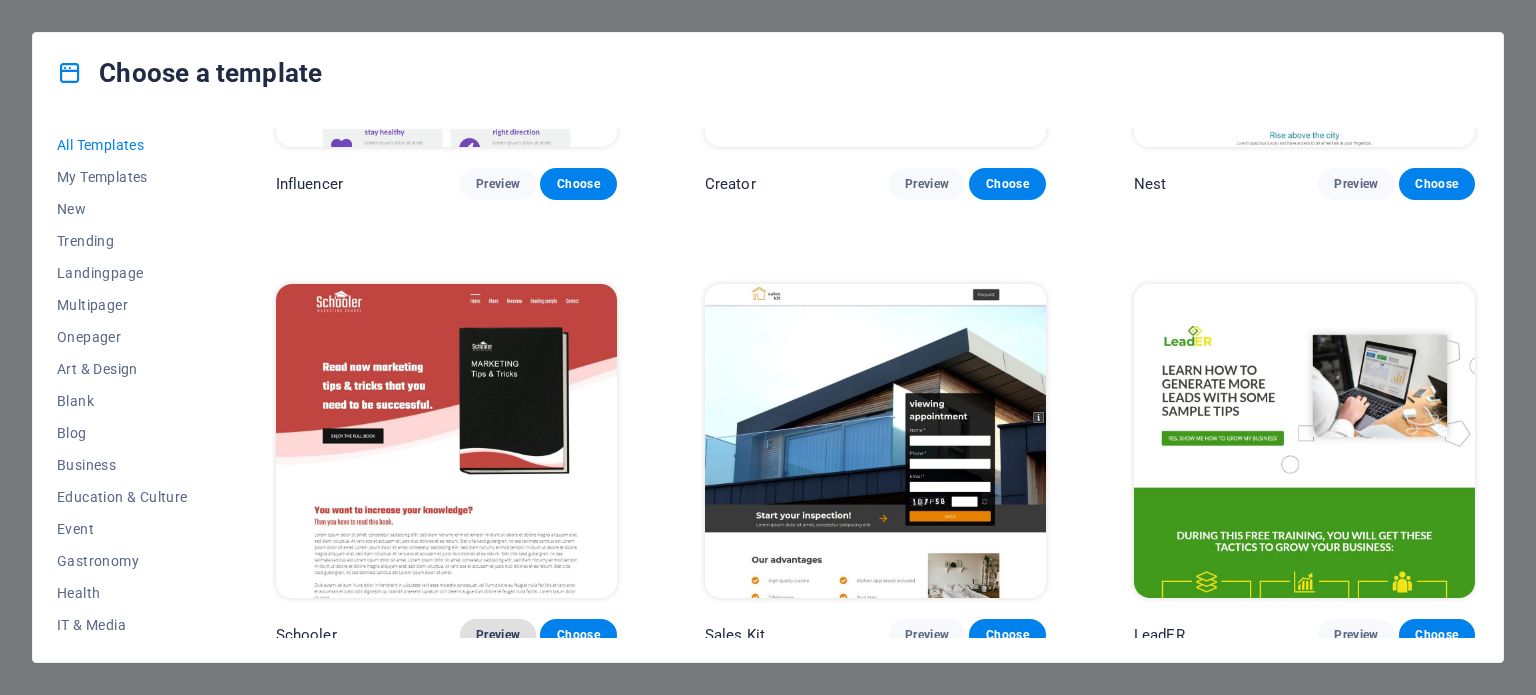 click on "Preview" at bounding box center [498, 635] 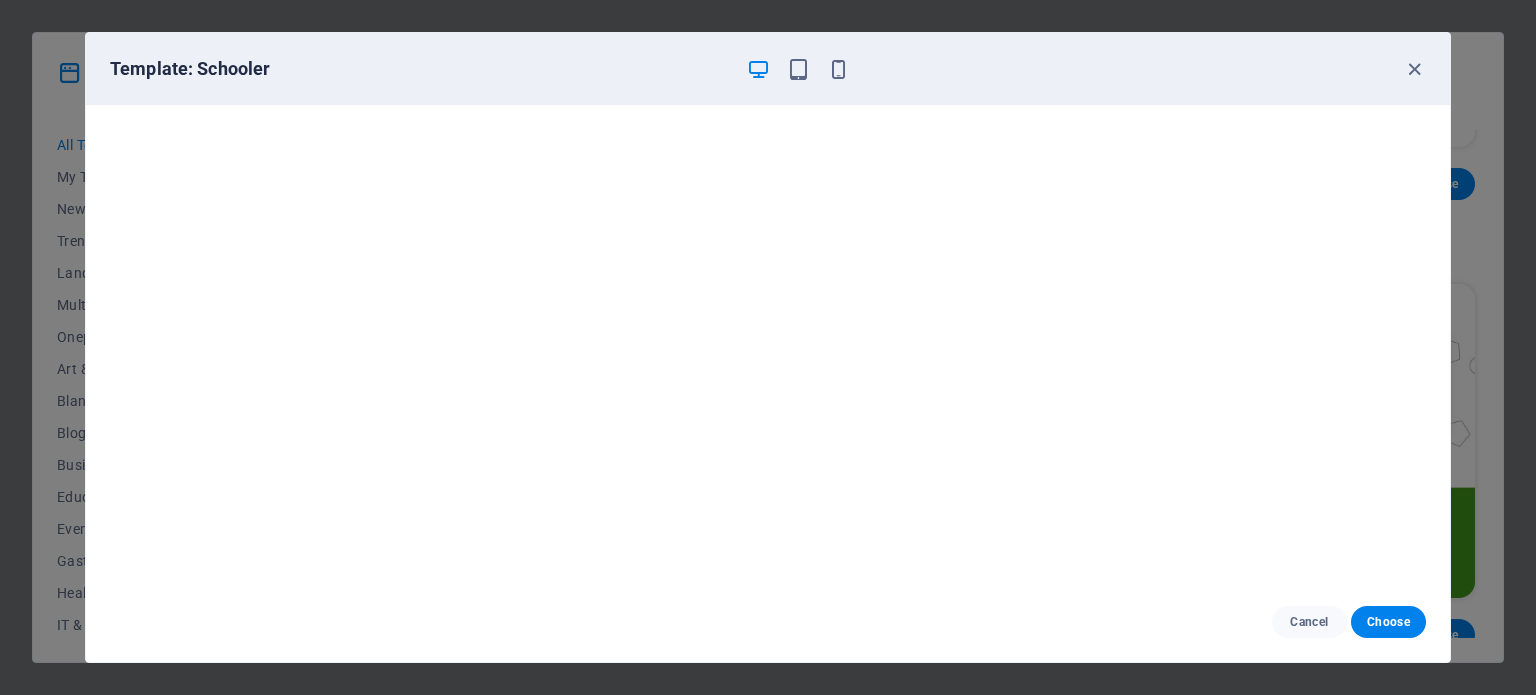 scroll, scrollTop: 5, scrollLeft: 0, axis: vertical 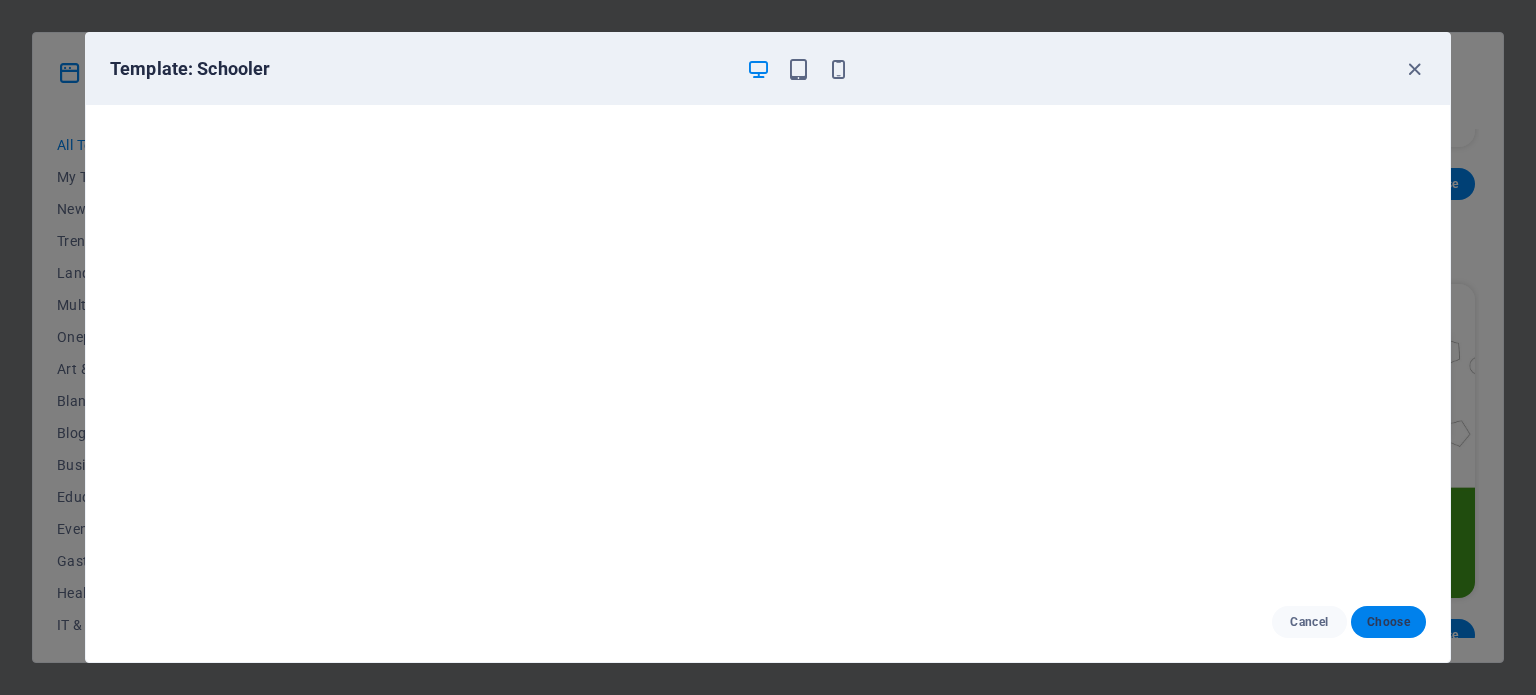 click on "Choose" at bounding box center [1388, 622] 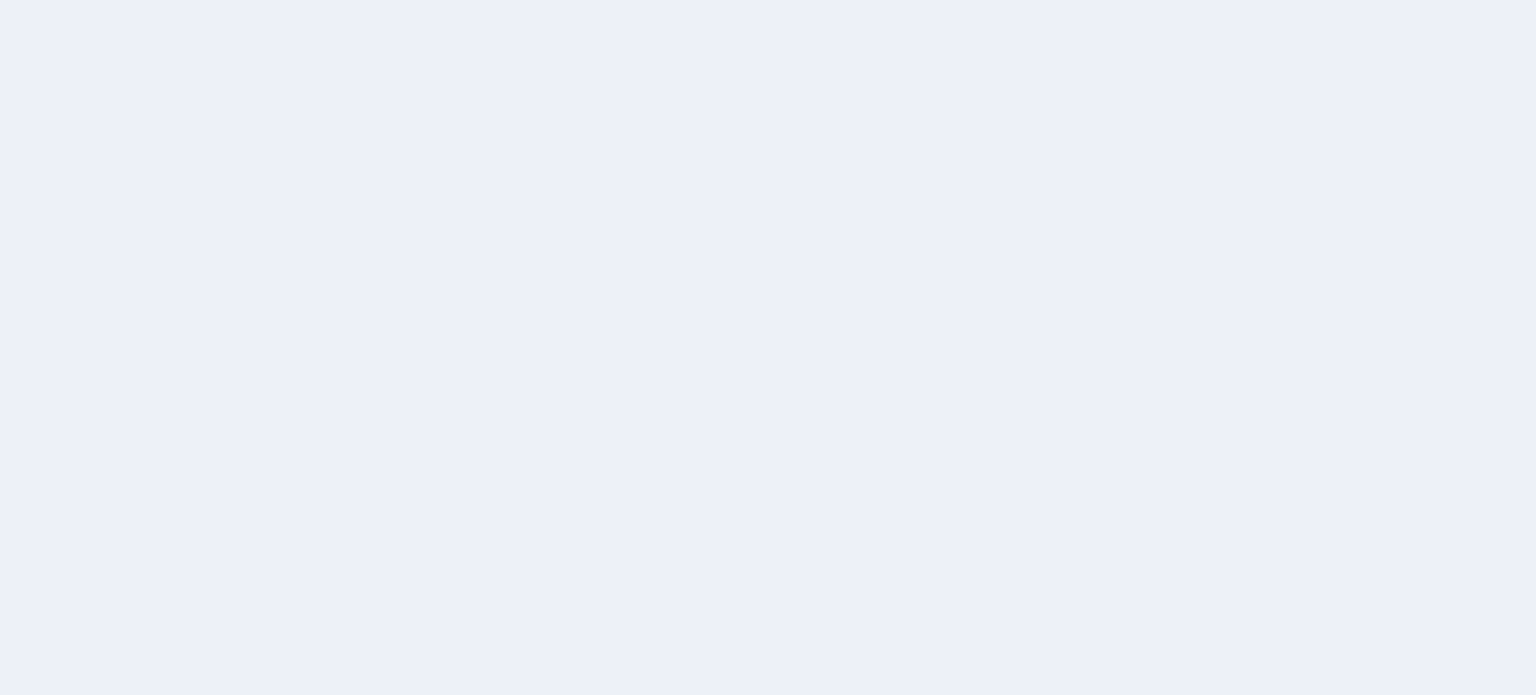 scroll, scrollTop: 0, scrollLeft: 0, axis: both 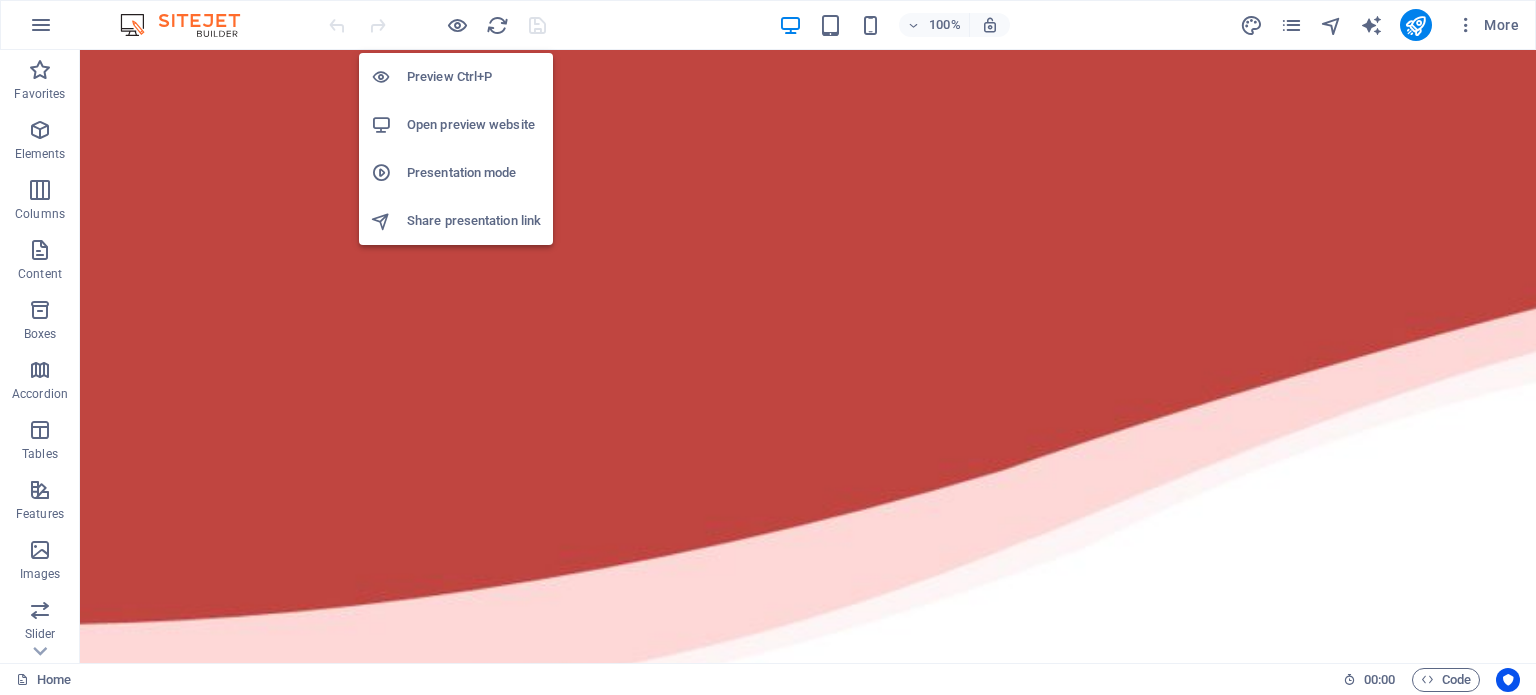 click on "Open preview website" at bounding box center (474, 125) 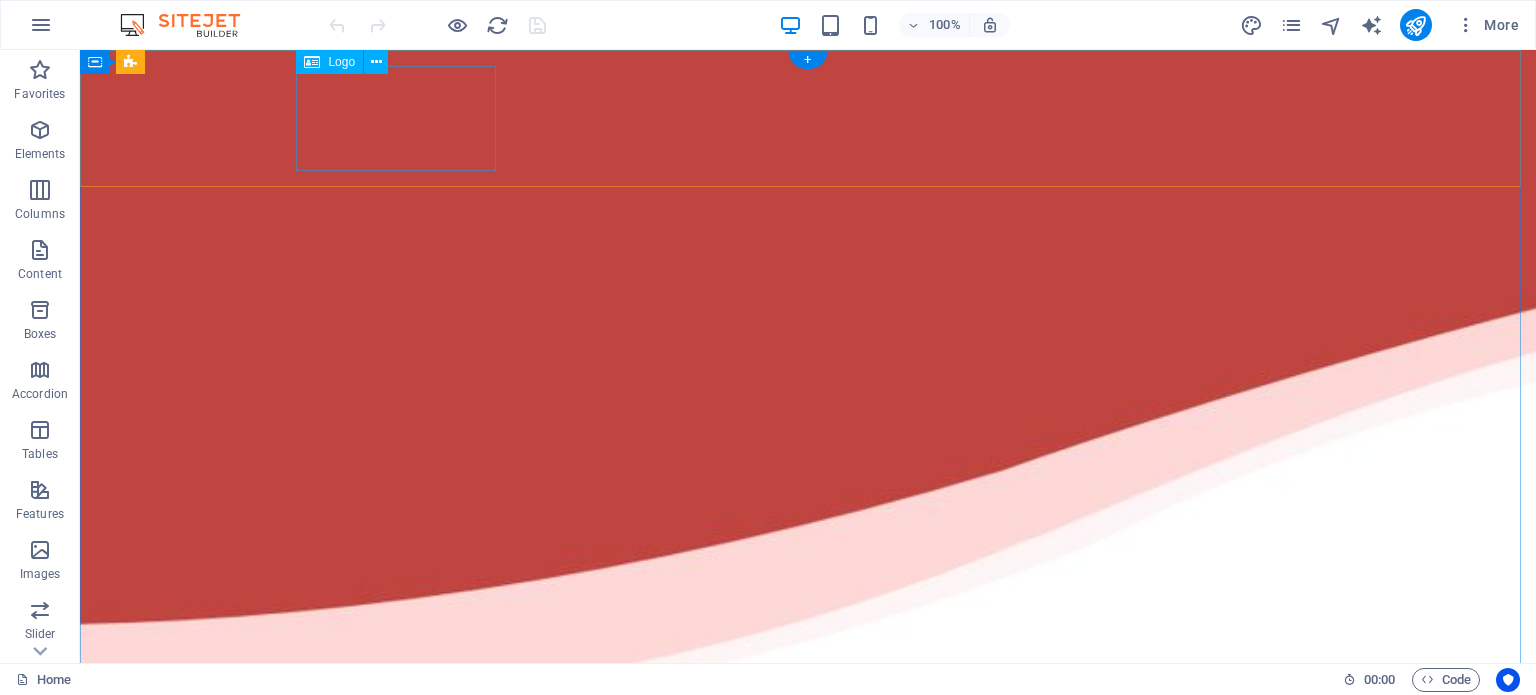 click at bounding box center [808, 884] 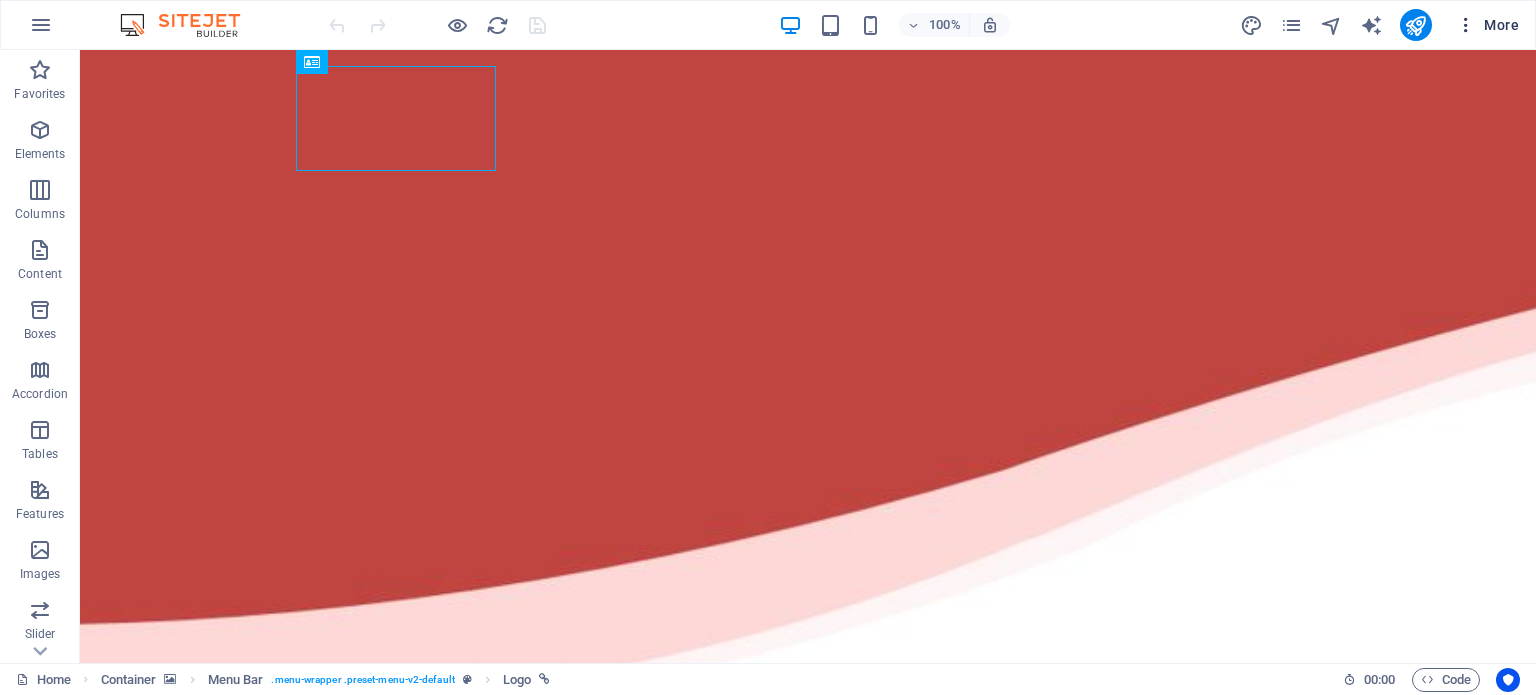 click on "More" at bounding box center [1487, 25] 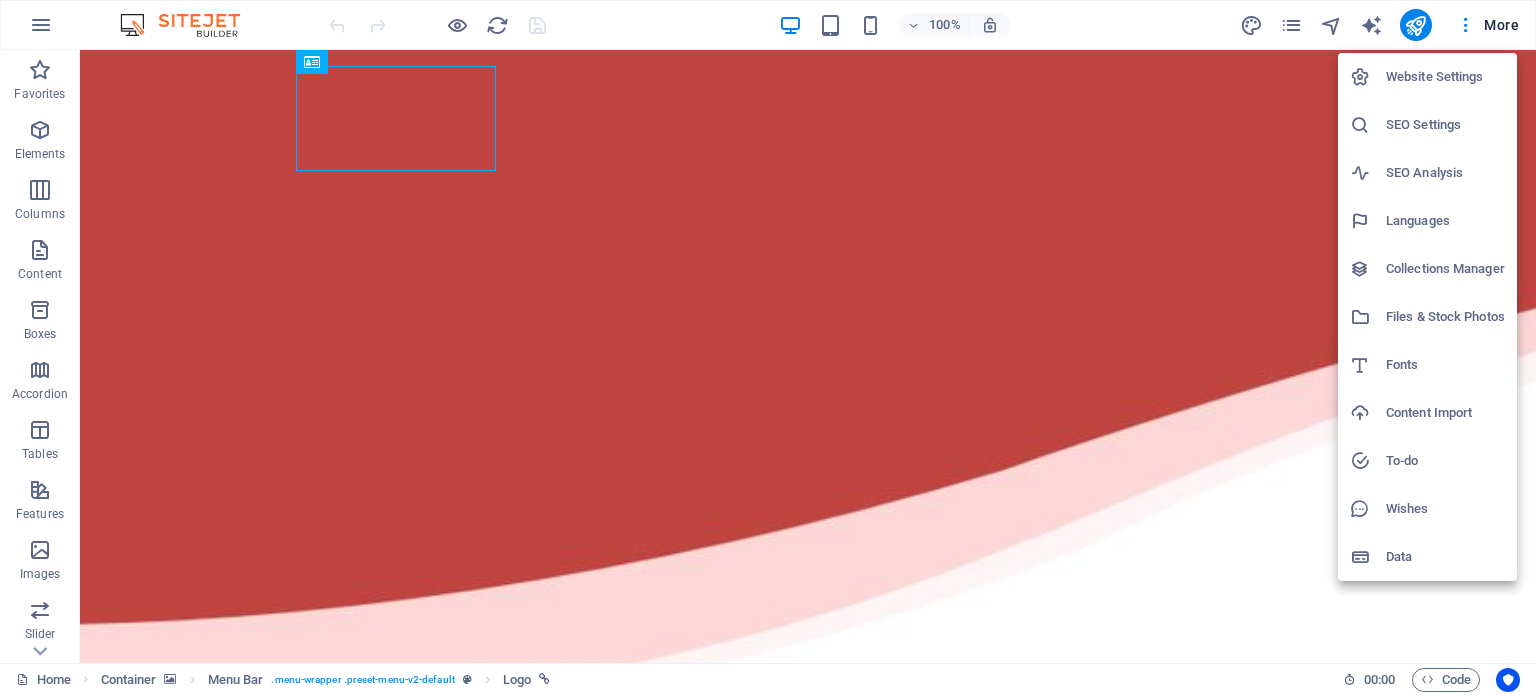 click on "SEO Settings" at bounding box center [1445, 125] 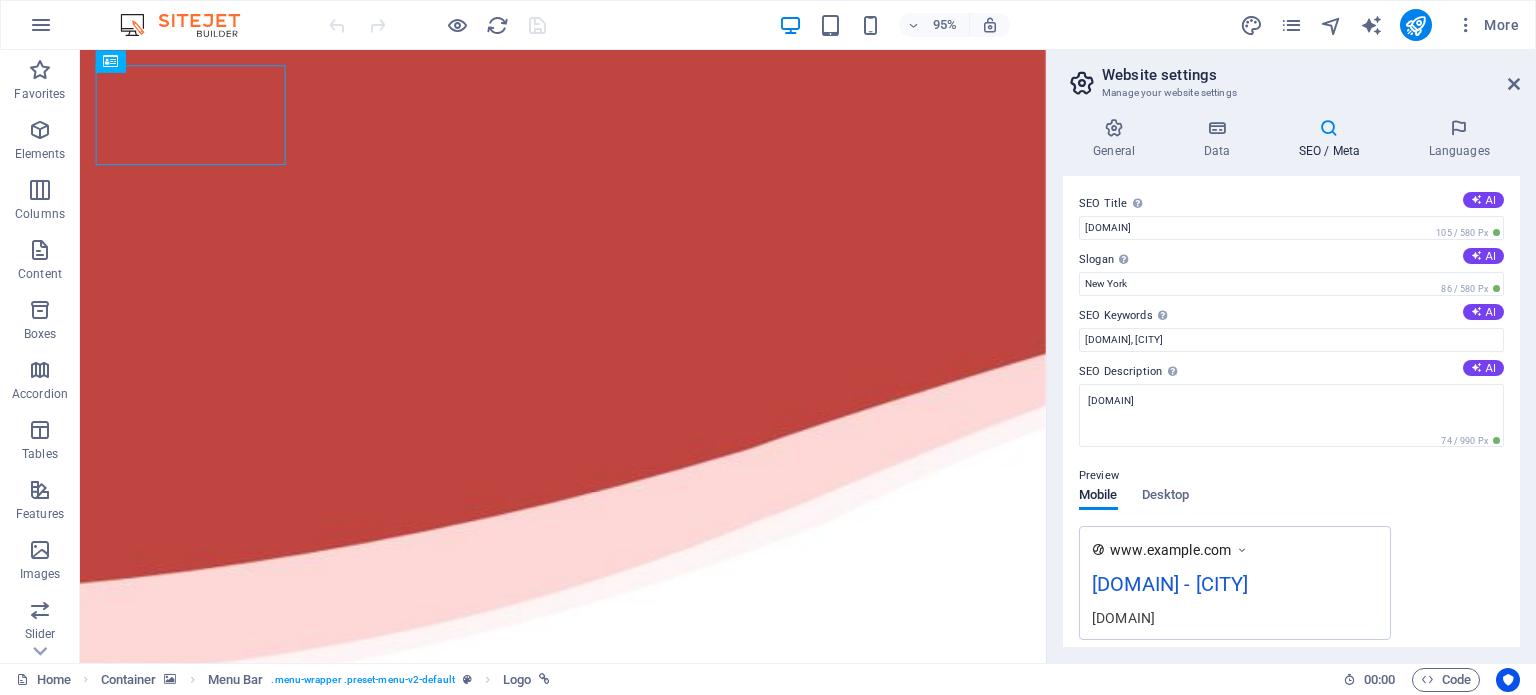 click on "Company [STREET]" at bounding box center (1291, 356) 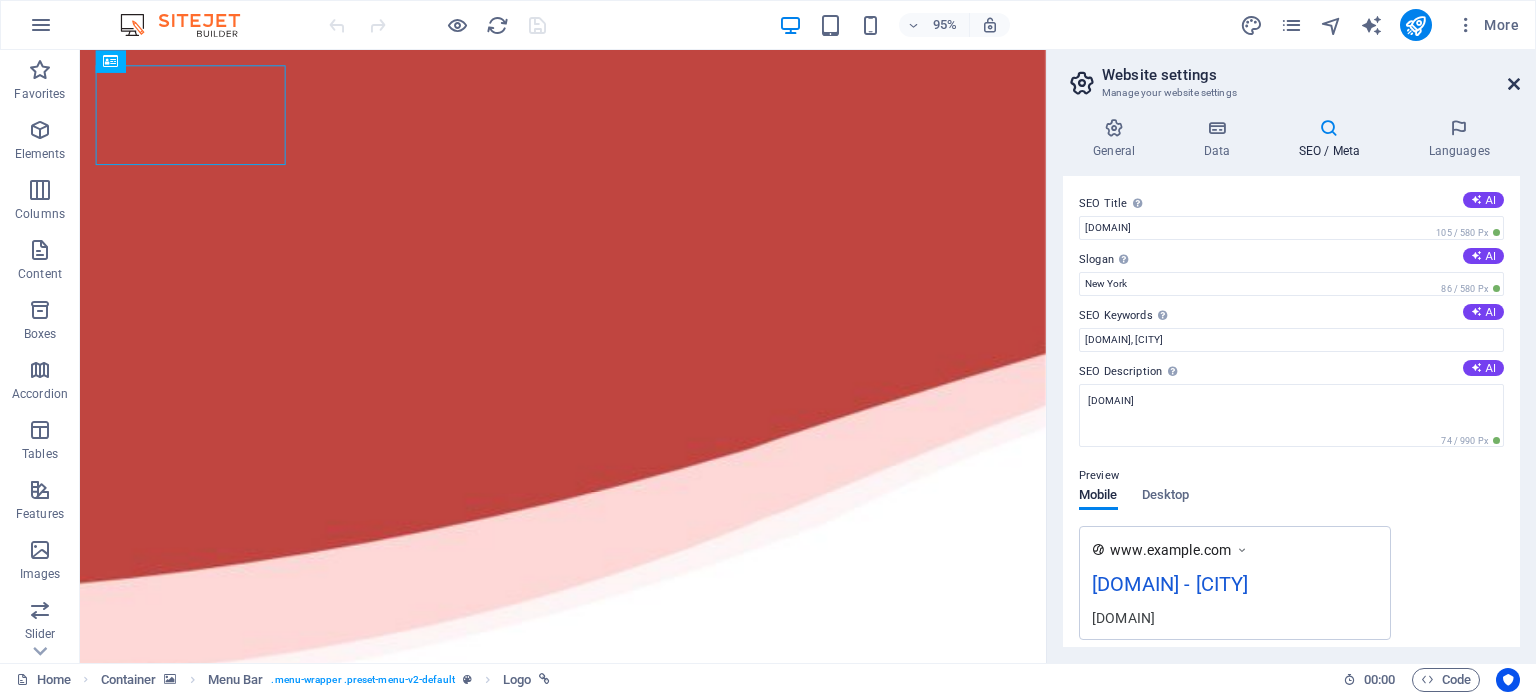 click at bounding box center [1514, 84] 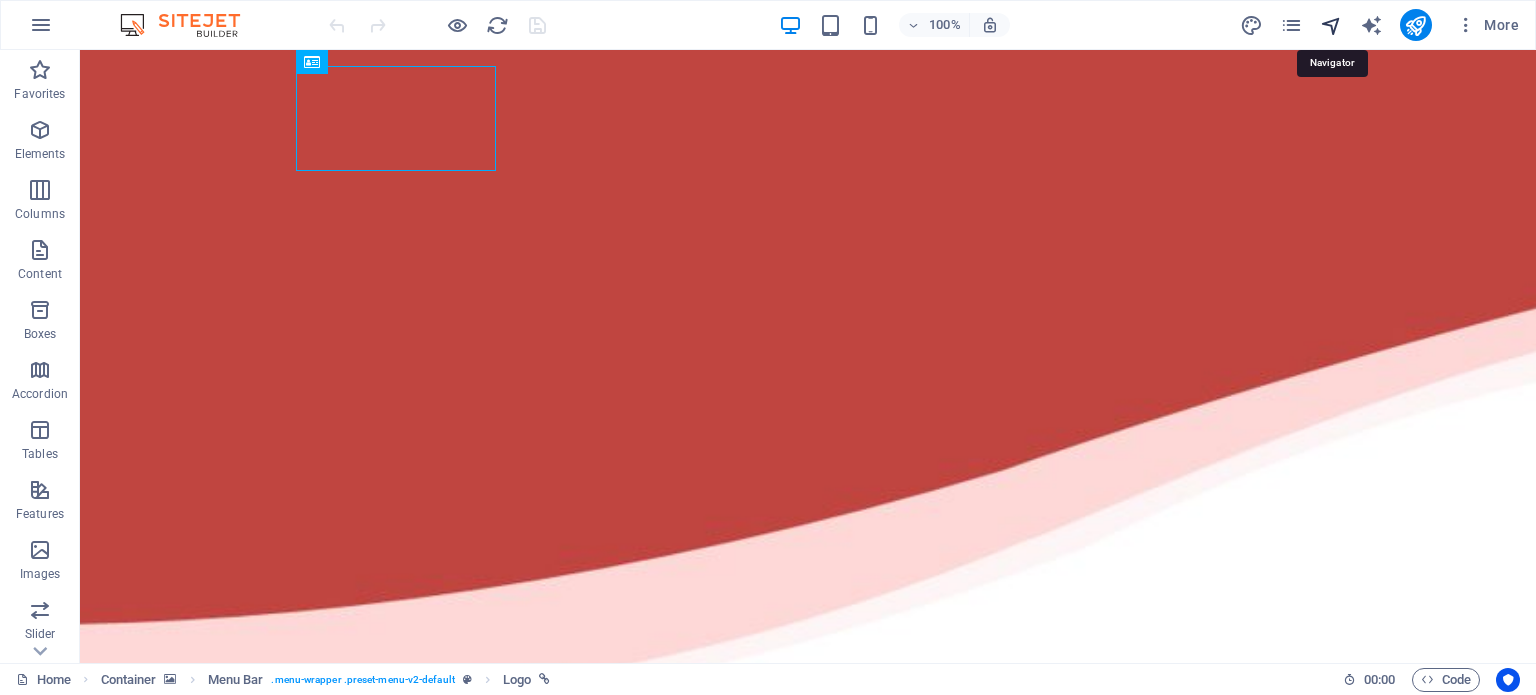click at bounding box center [1331, 25] 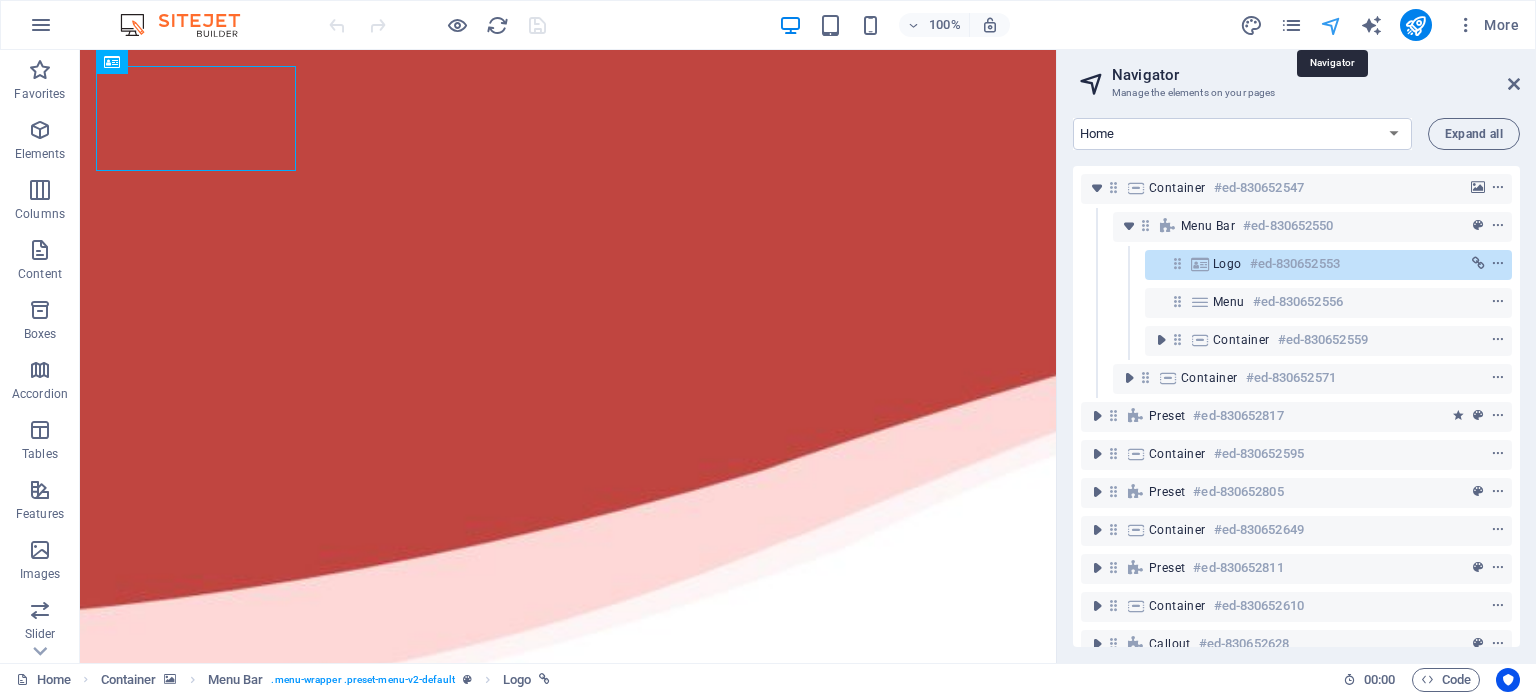 click at bounding box center [1331, 25] 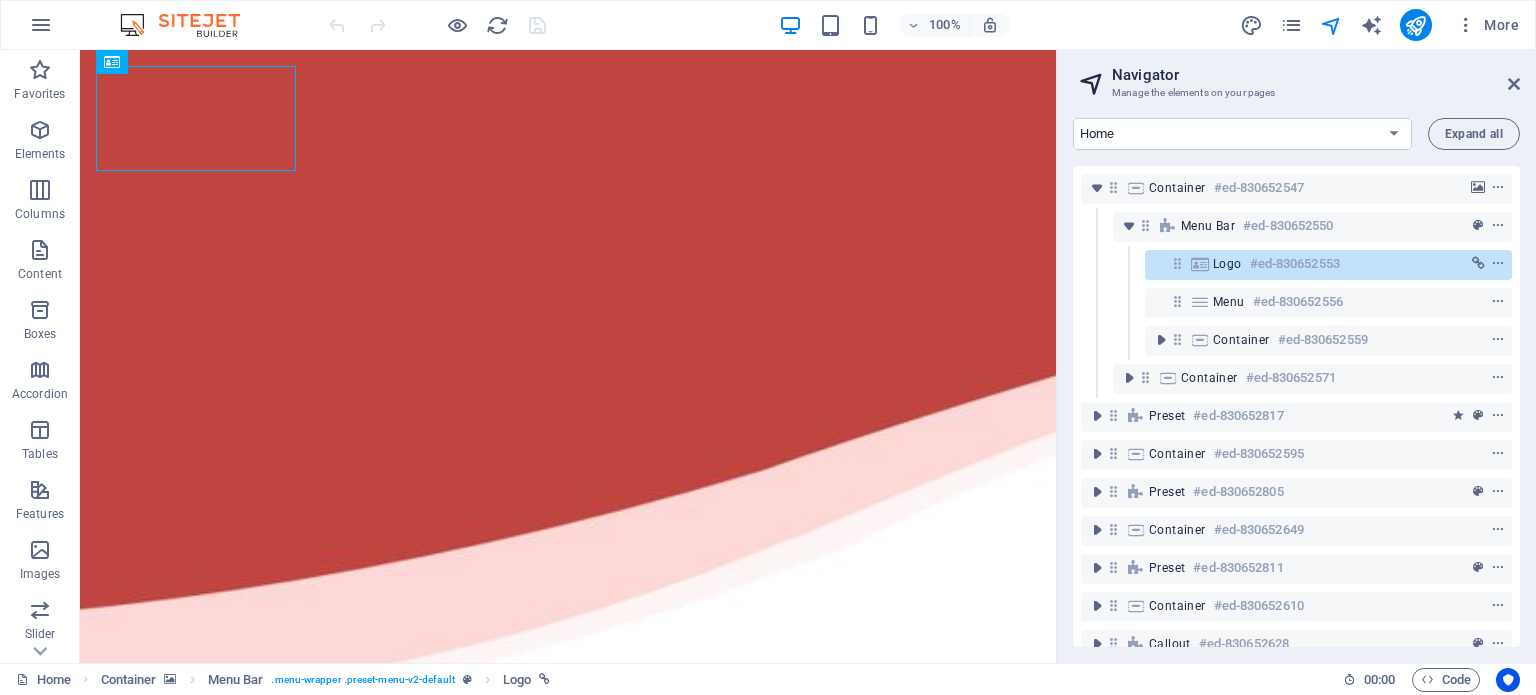 click on "Navigator Manage the elements on your pages Home  Subpage  Legal Notice  Privacy  Expand all Container [ID] Menu Bar [ID] Logo [ID] Menu [ID] Container [ID] Container [ID] Preset [ID] Container [ID] Preset [ID] Container [ID] Preset [ID] Container [ID] Callout [ID] Preset [ID]" at bounding box center (1296, 356) 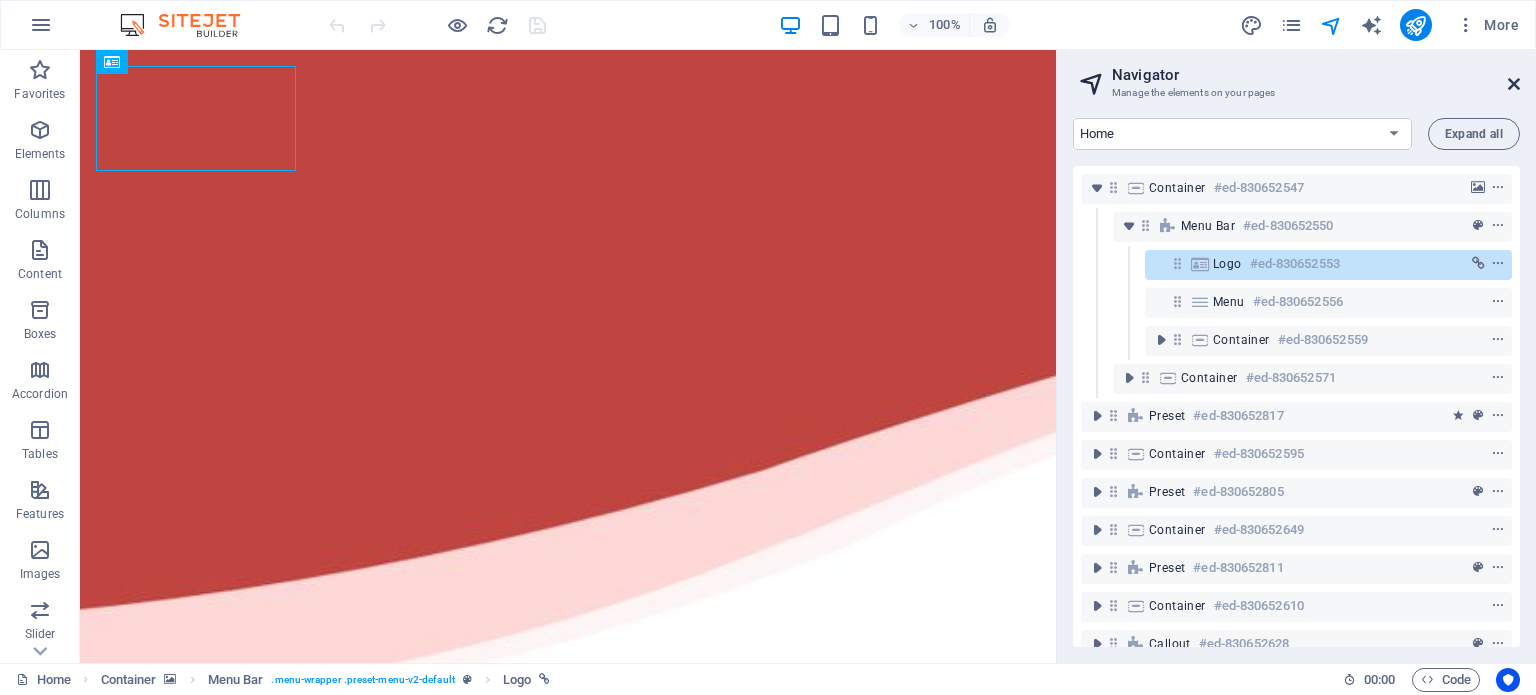 drag, startPoint x: 1512, startPoint y: 78, endPoint x: 1429, endPoint y: 25, distance: 98.478424 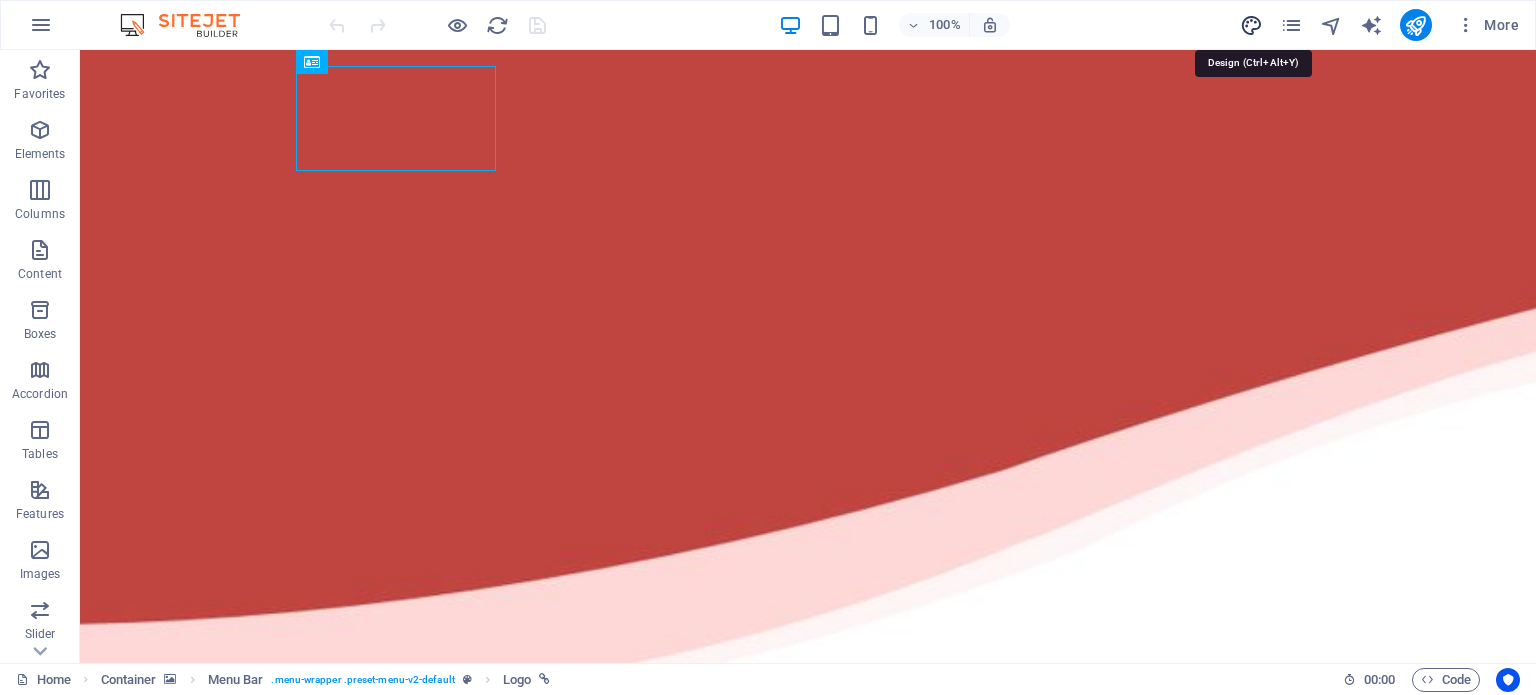 click at bounding box center (1251, 25) 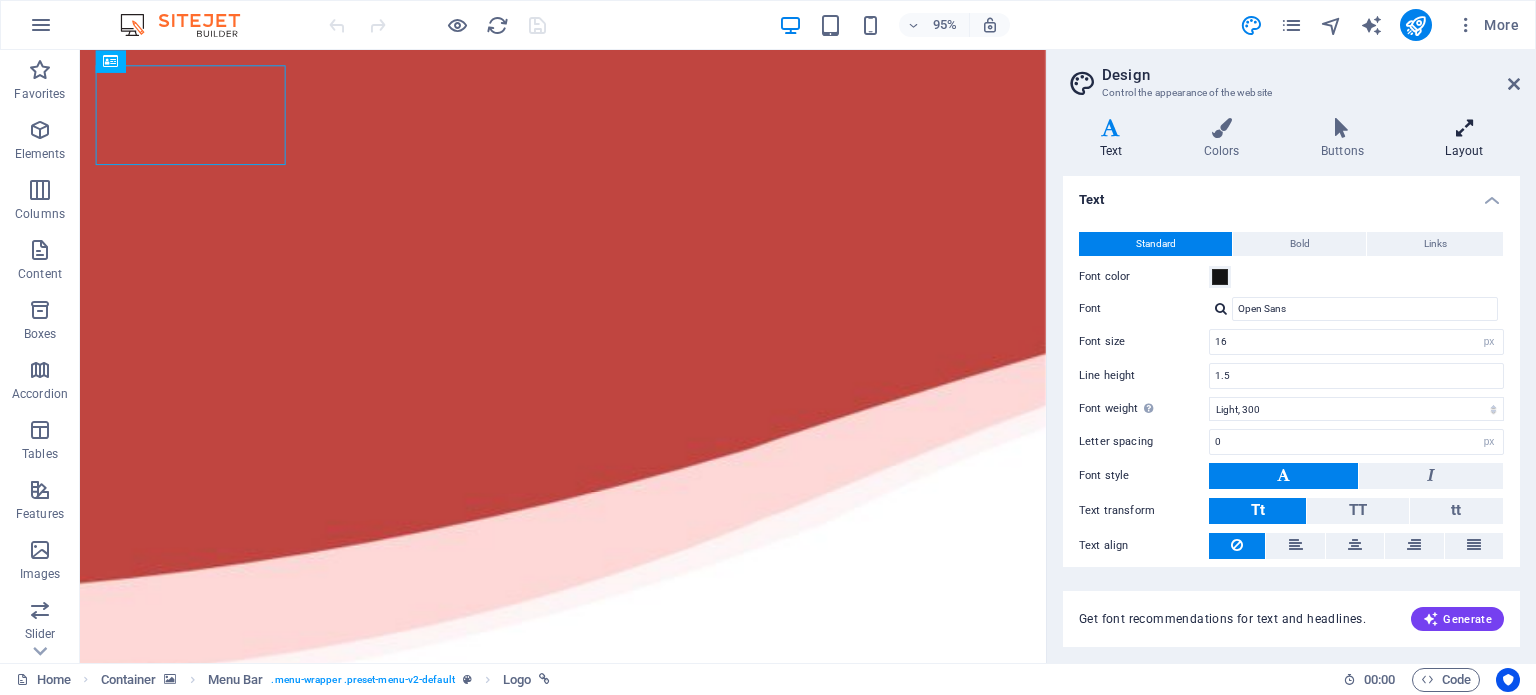 click at bounding box center (1464, 128) 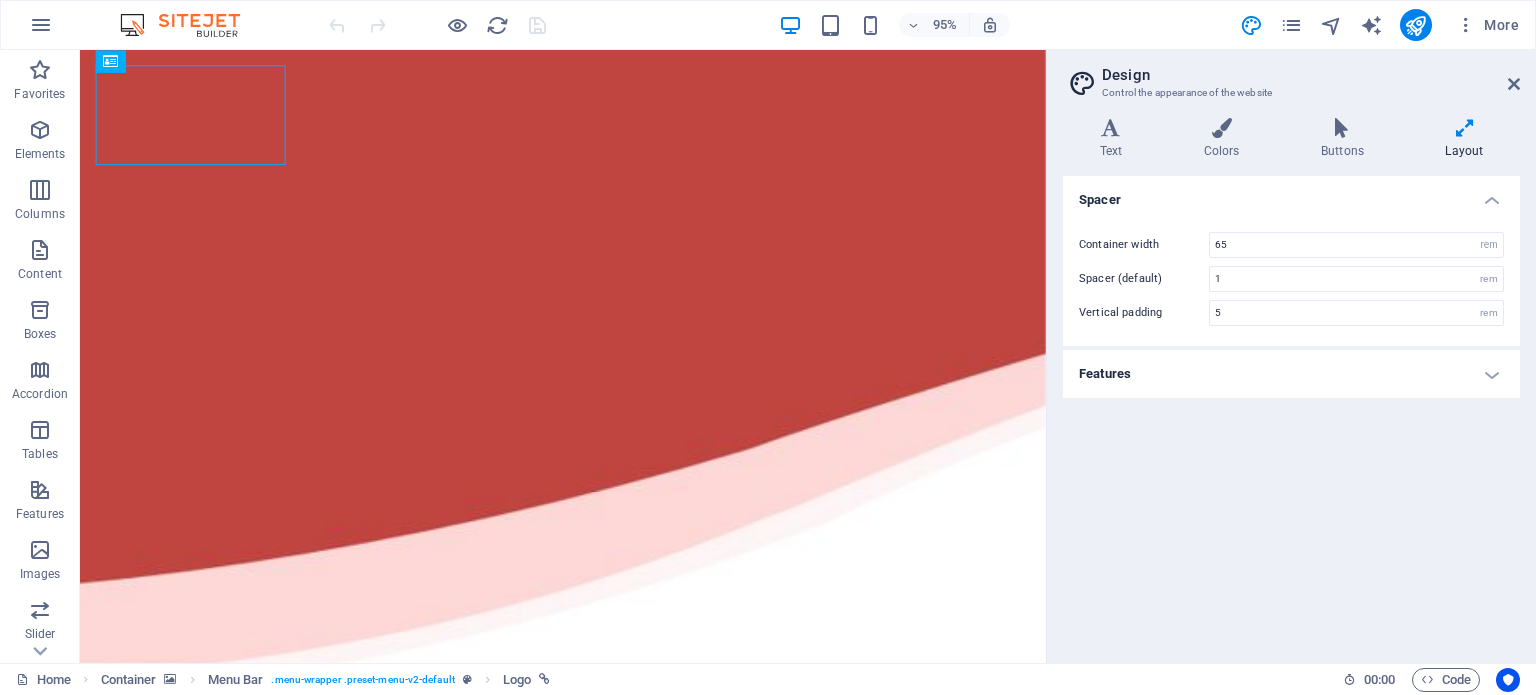 click on "Design Control the appearance of the website Variants  Text  Colors  Buttons  Layout Text Standard Bold Links Font color Font Open Sans Font size 16 rem px Line height 1.5 Font weight To display the font weight correctly, it may need to be enabled.  Manage Fonts Thin, 100 Extra-light, 200 Light, 300 Regular, 400 Medium, 500 Semi-bold, 600 Bold, 700 Extra-bold, 800 Black, 900 Letter spacing 0 rem px Font style Text transform Tt TT tt Text align Font weight To display the font weight correctly, it may need to be enabled.  Manage Fonts Thin, 100 Extra-light, 200 Light, 300 Regular, 400 Medium, 500 Semi-bold, 600 Bold, 700 Extra-bold, 800 Black, 900 Default Hover / Active Font color Font color Decoration Decoration Transition duration 0.3 s Transition function Ease Ease In Ease Out Ease In/Ease Out Linear Headlines All H1 / Textlogo H2 H3 H4 H5 H6 Font color Font Teko Line height 1.2 Font weight To display the font weight correctly, it may need to be enabled.  Manage Fonts Thin, 100 Extra-light, 200 Light, 300 0" at bounding box center (1291, 356) 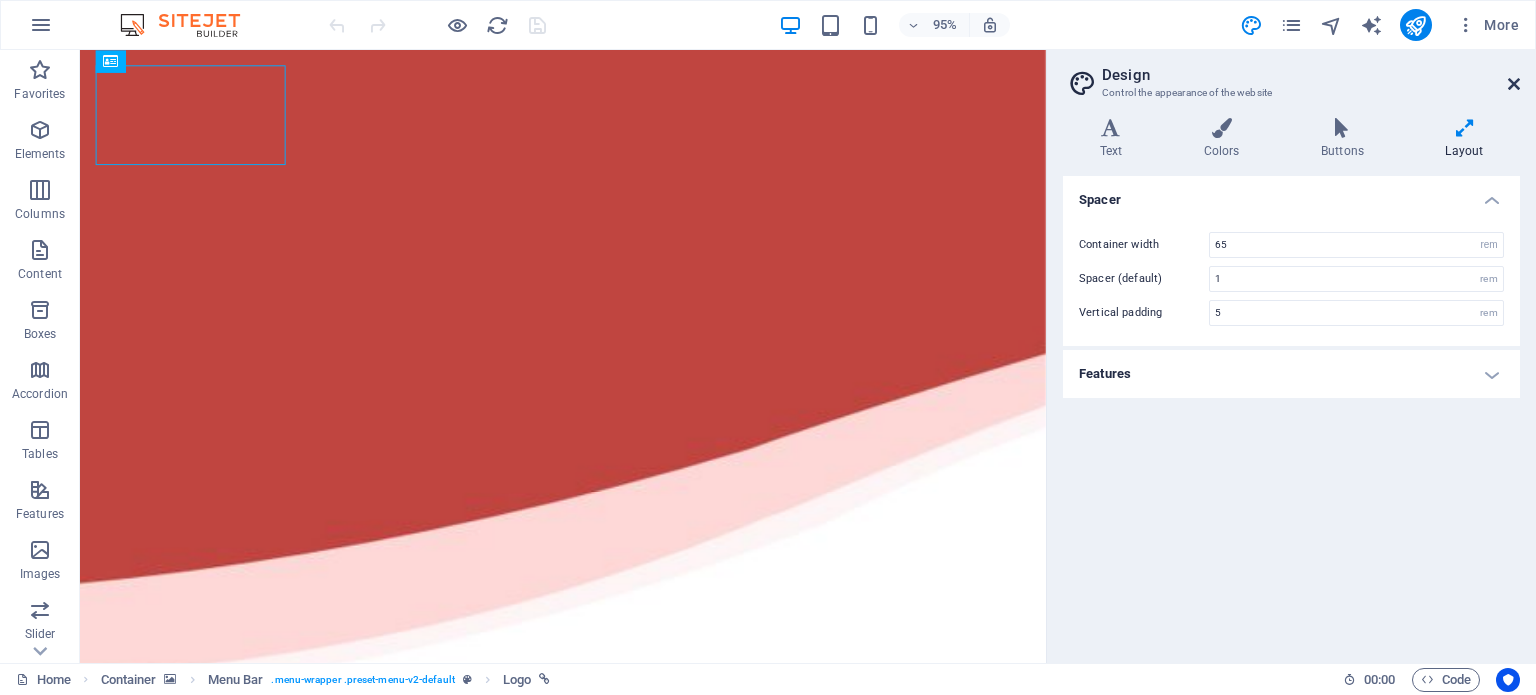 click at bounding box center [1514, 84] 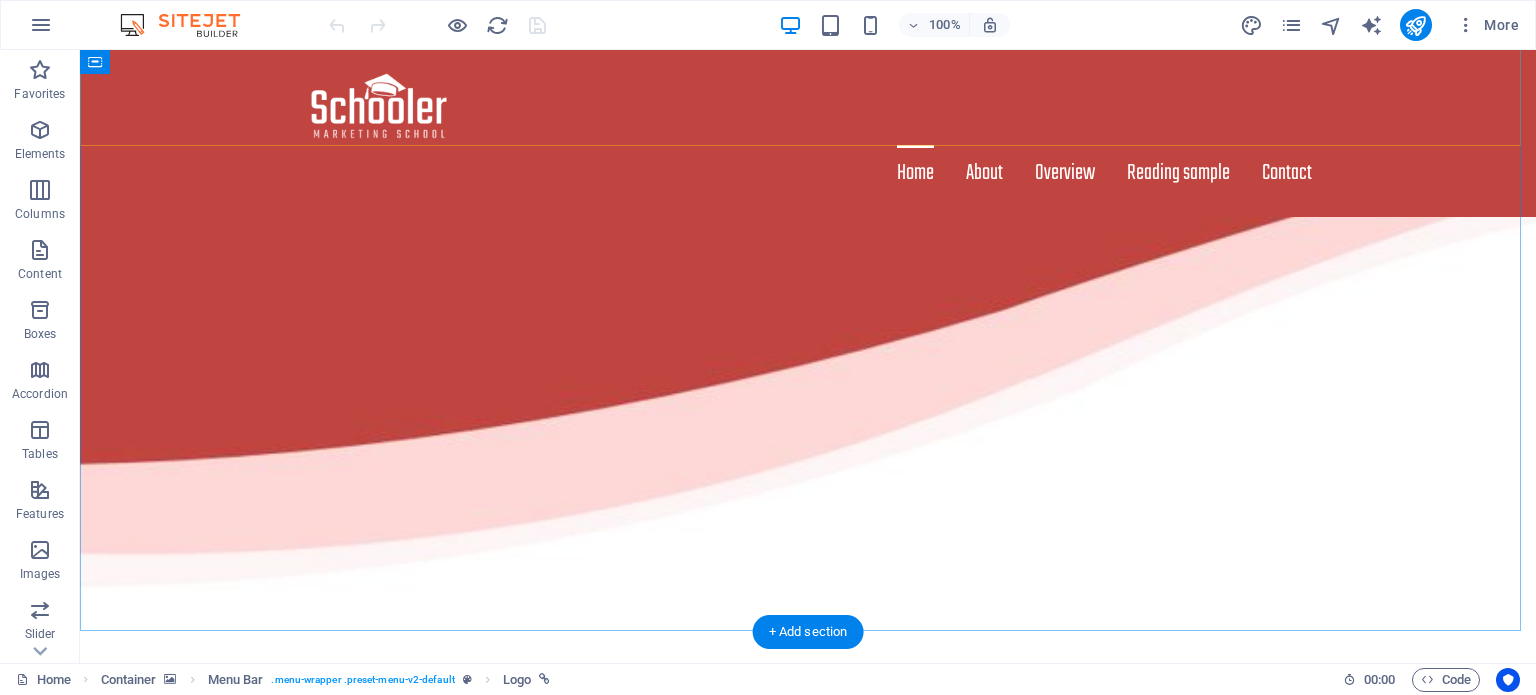 scroll, scrollTop: 0, scrollLeft: 0, axis: both 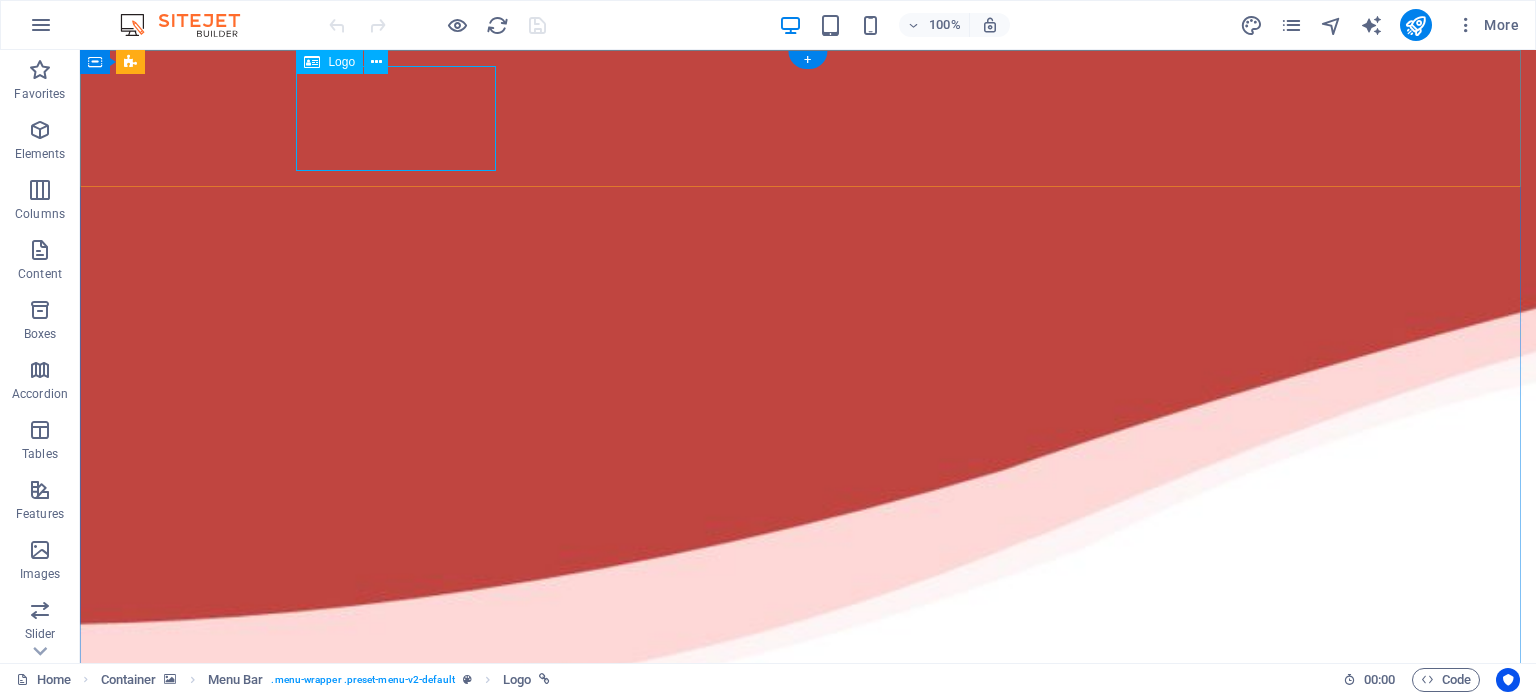 click at bounding box center [808, 884] 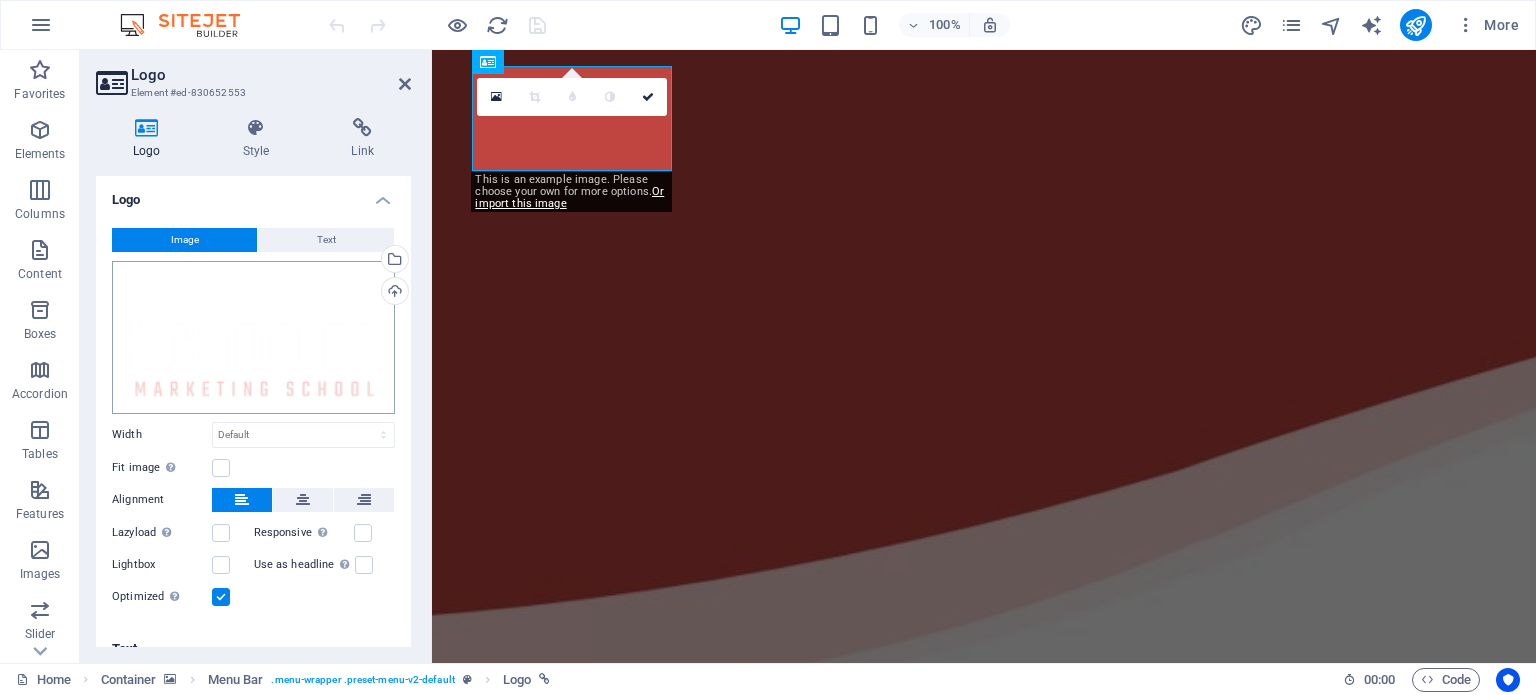 scroll, scrollTop: 23, scrollLeft: 0, axis: vertical 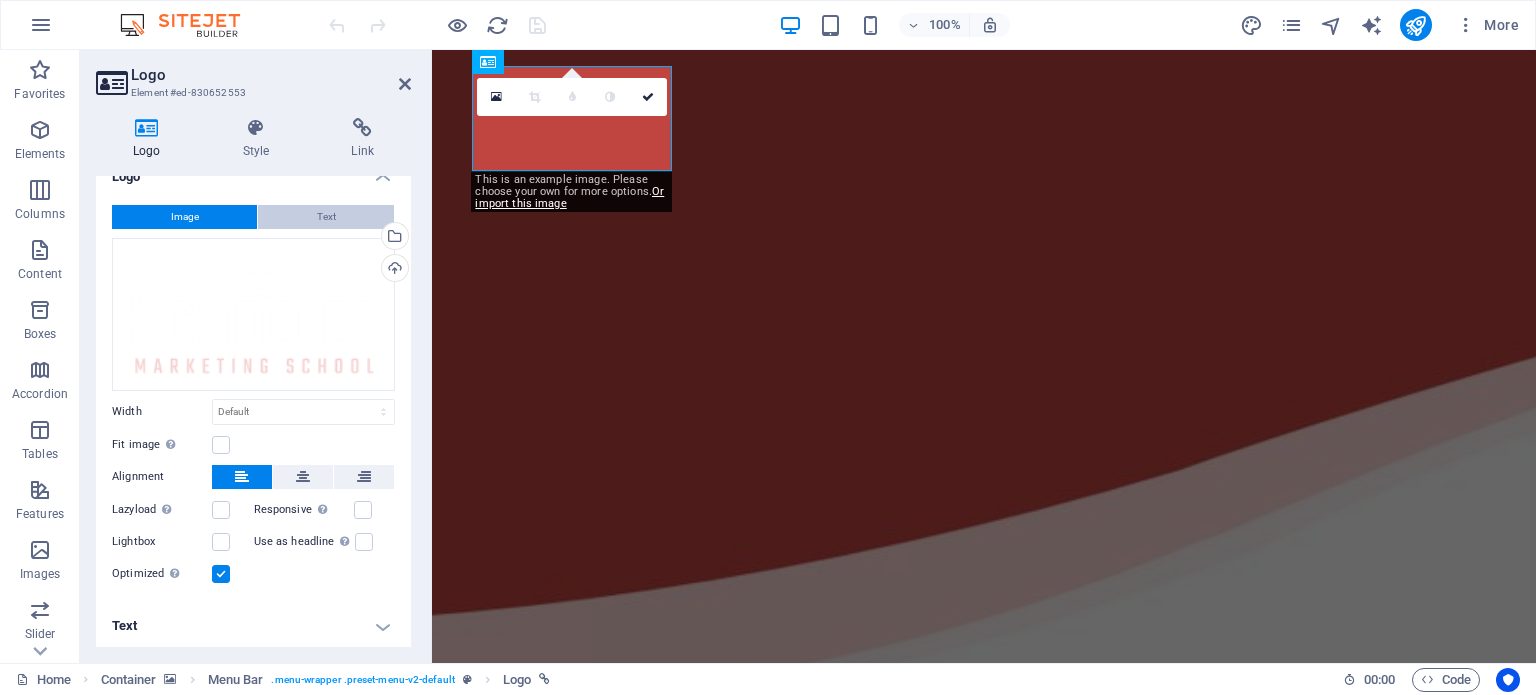 click on "Text" at bounding box center [326, 217] 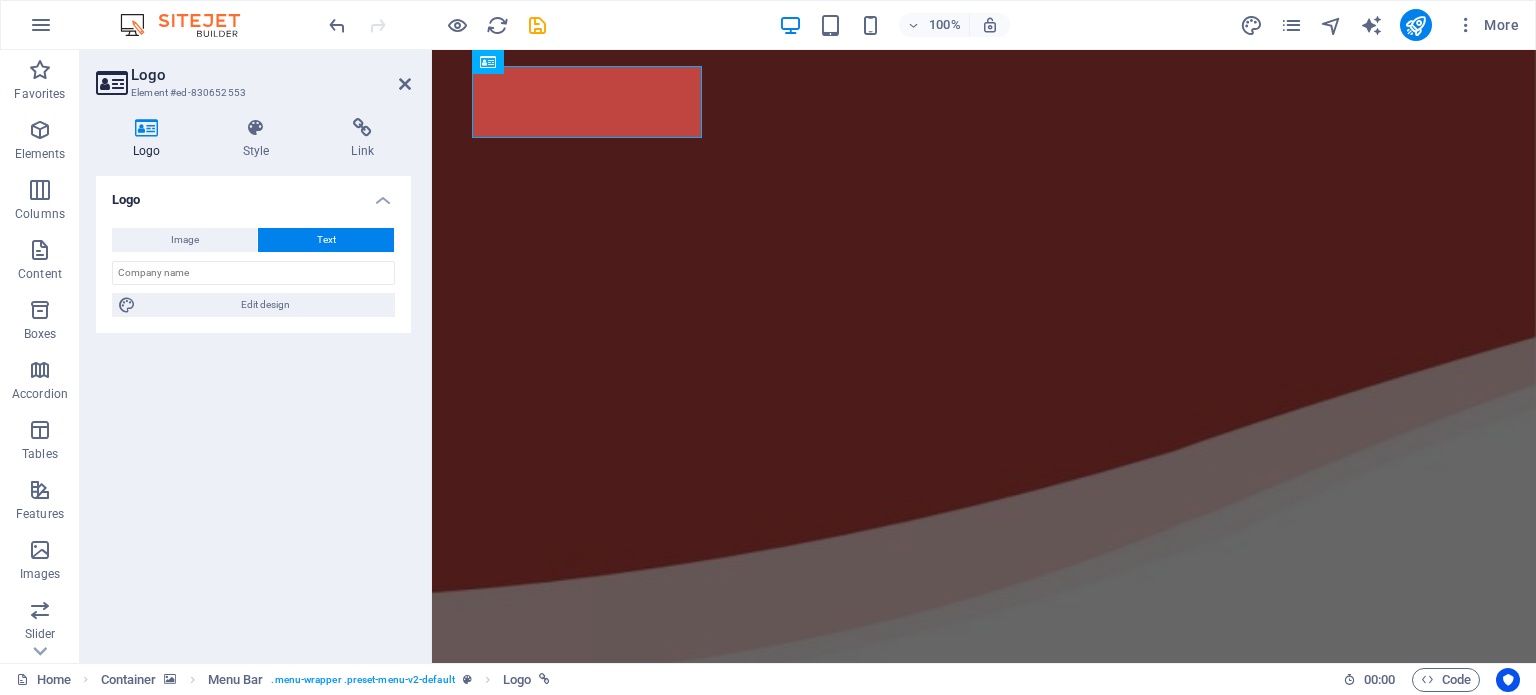 scroll, scrollTop: 0, scrollLeft: 0, axis: both 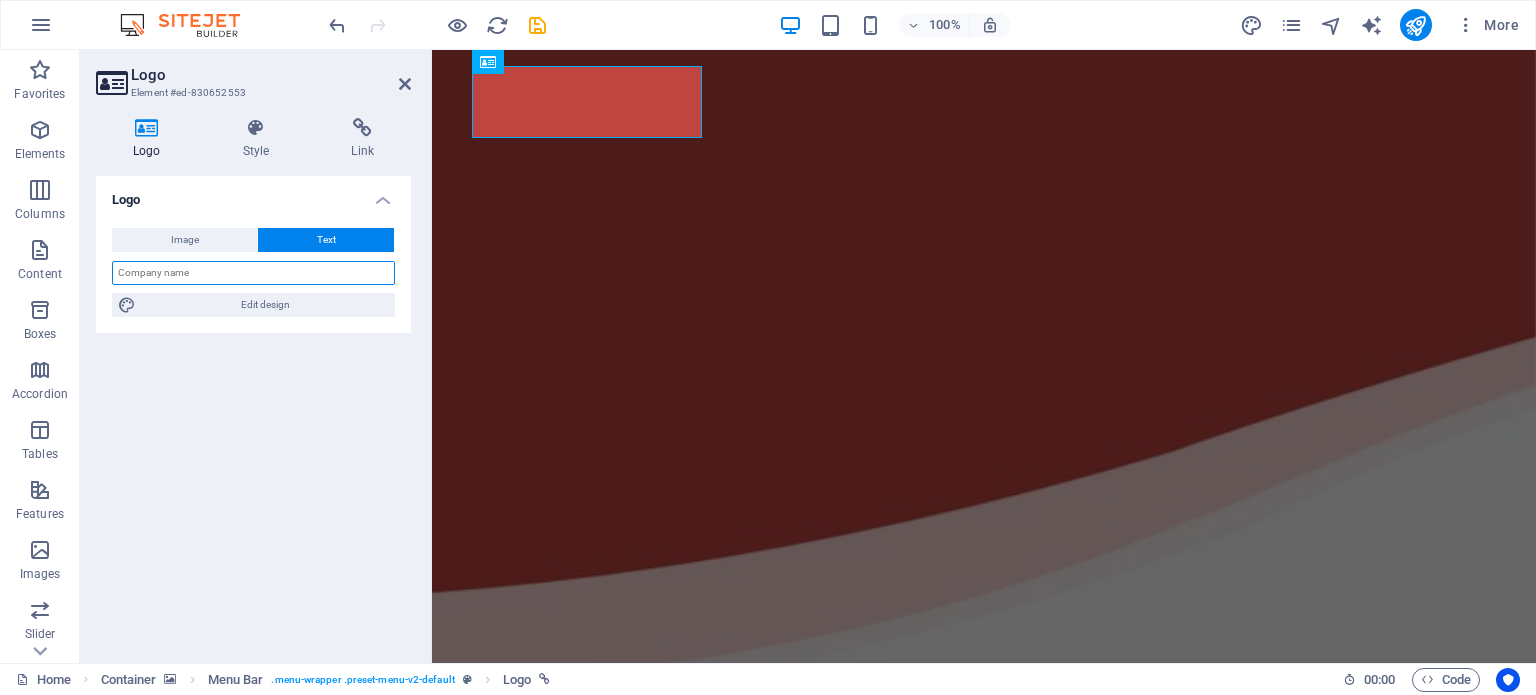 click at bounding box center [253, 273] 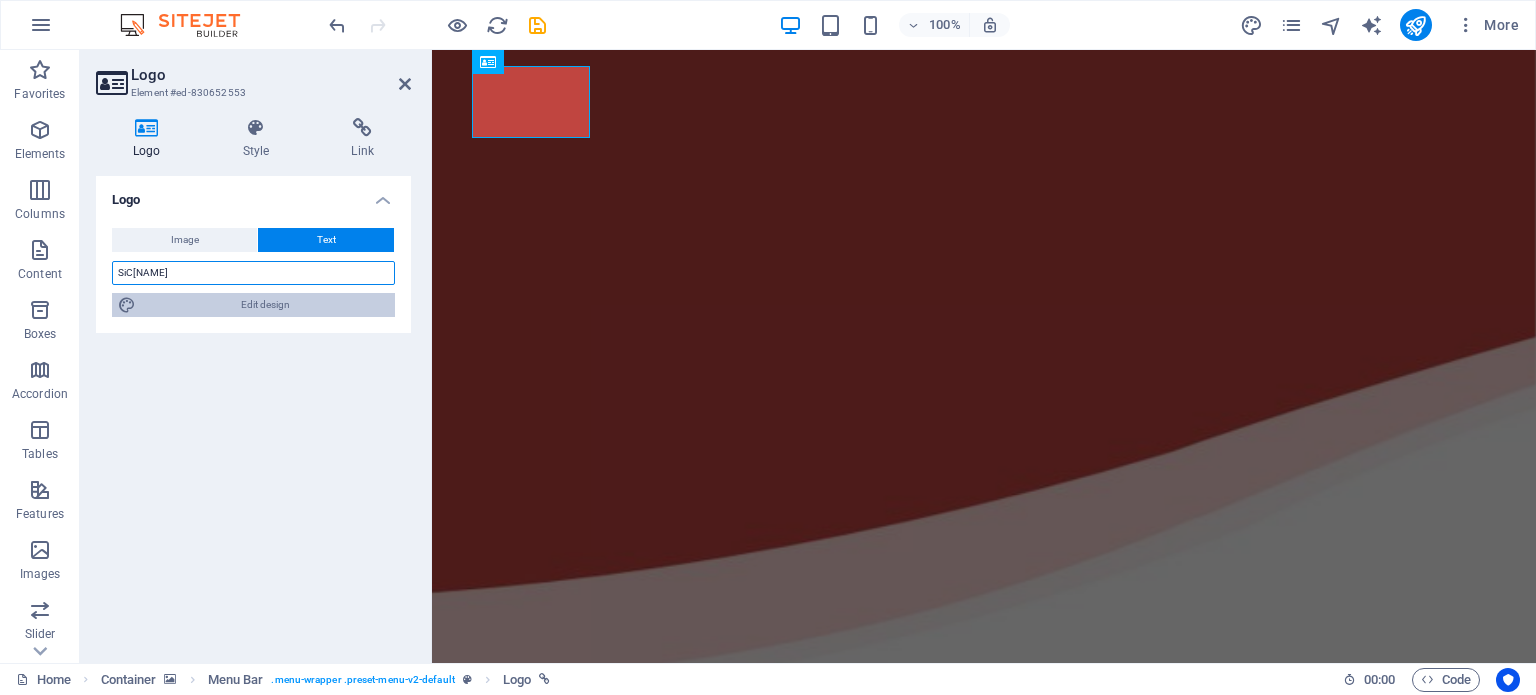 type on "SiC[NAME]" 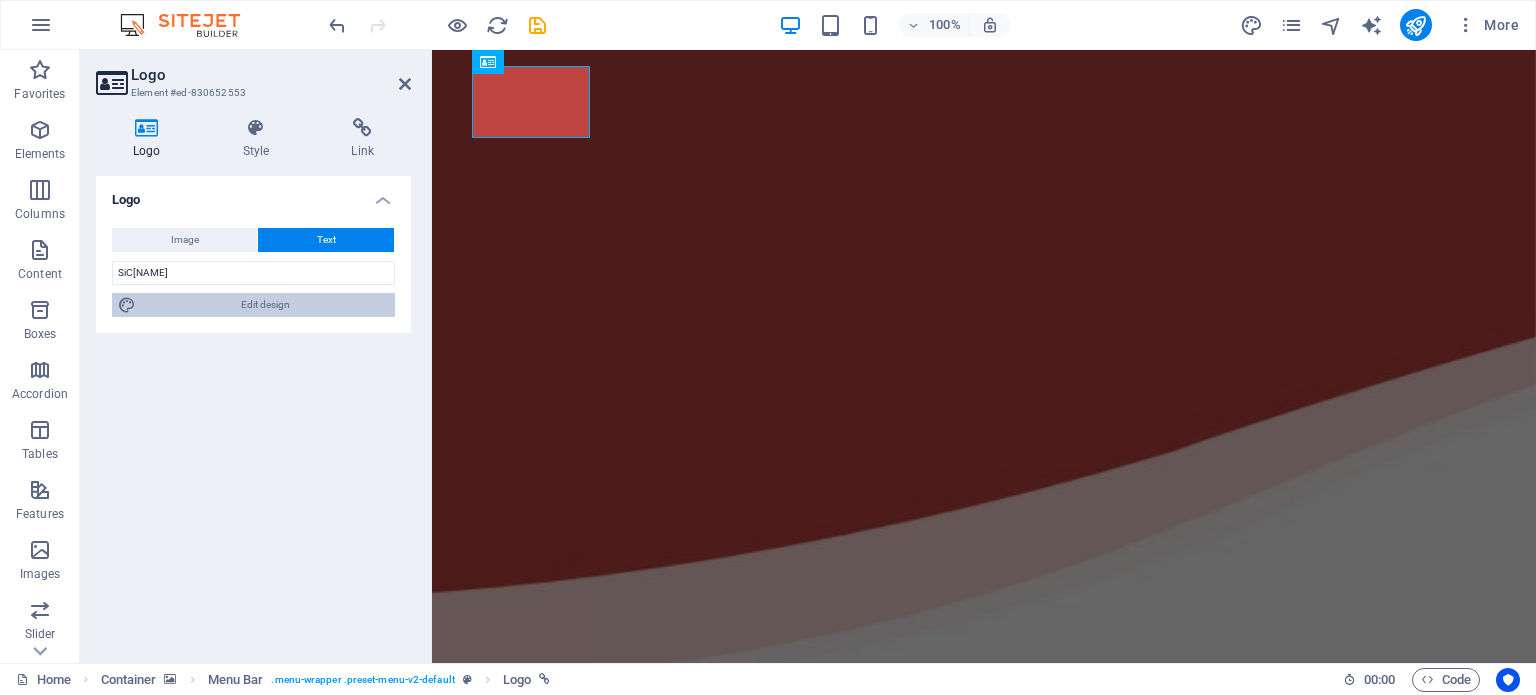 click on "Edit design" at bounding box center [265, 305] 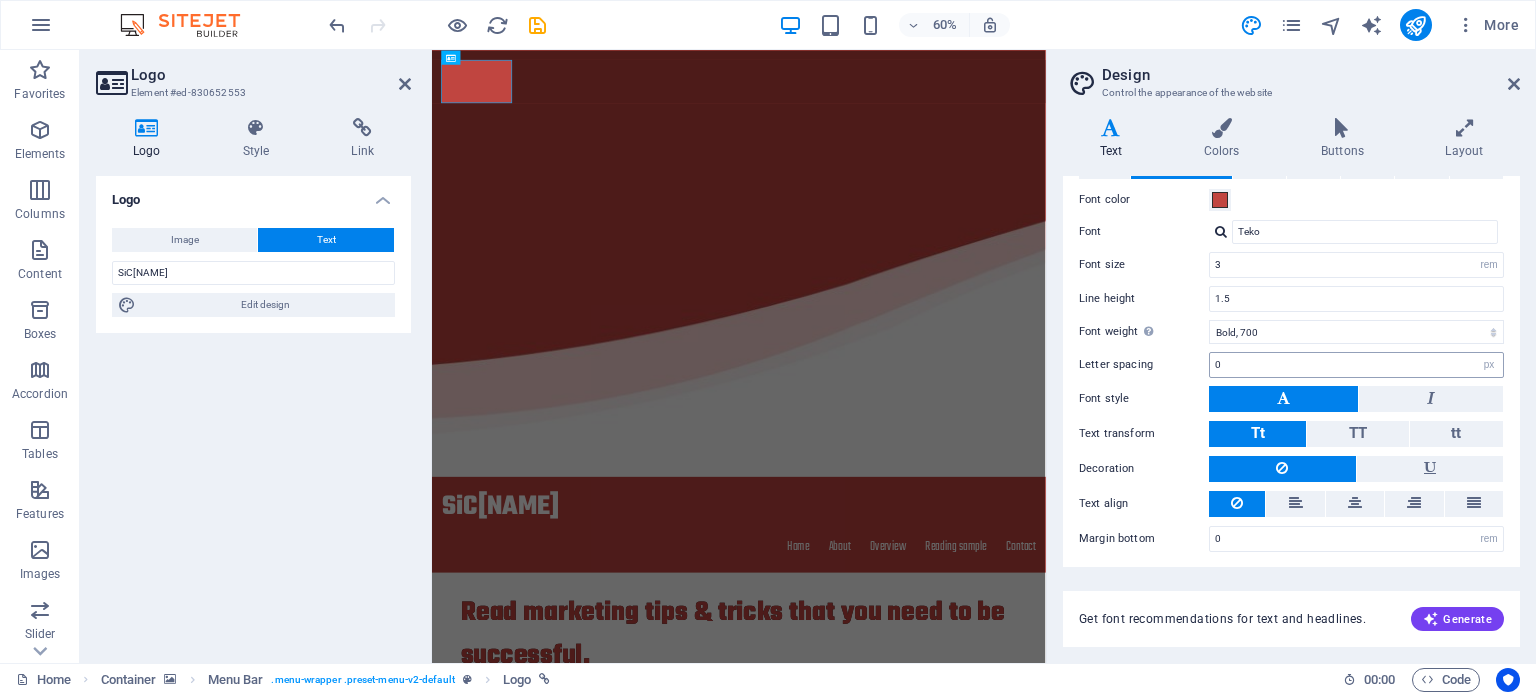 scroll, scrollTop: 0, scrollLeft: 0, axis: both 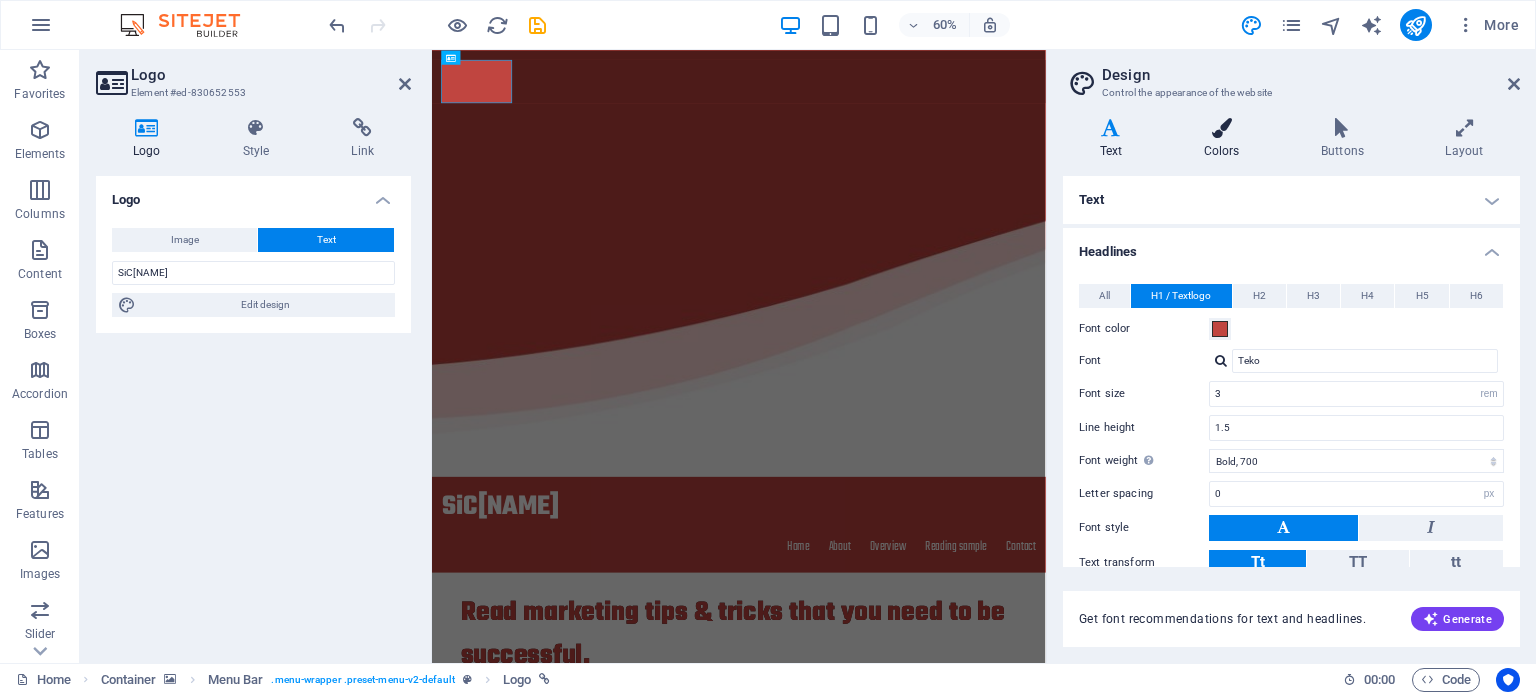 click at bounding box center (1221, 128) 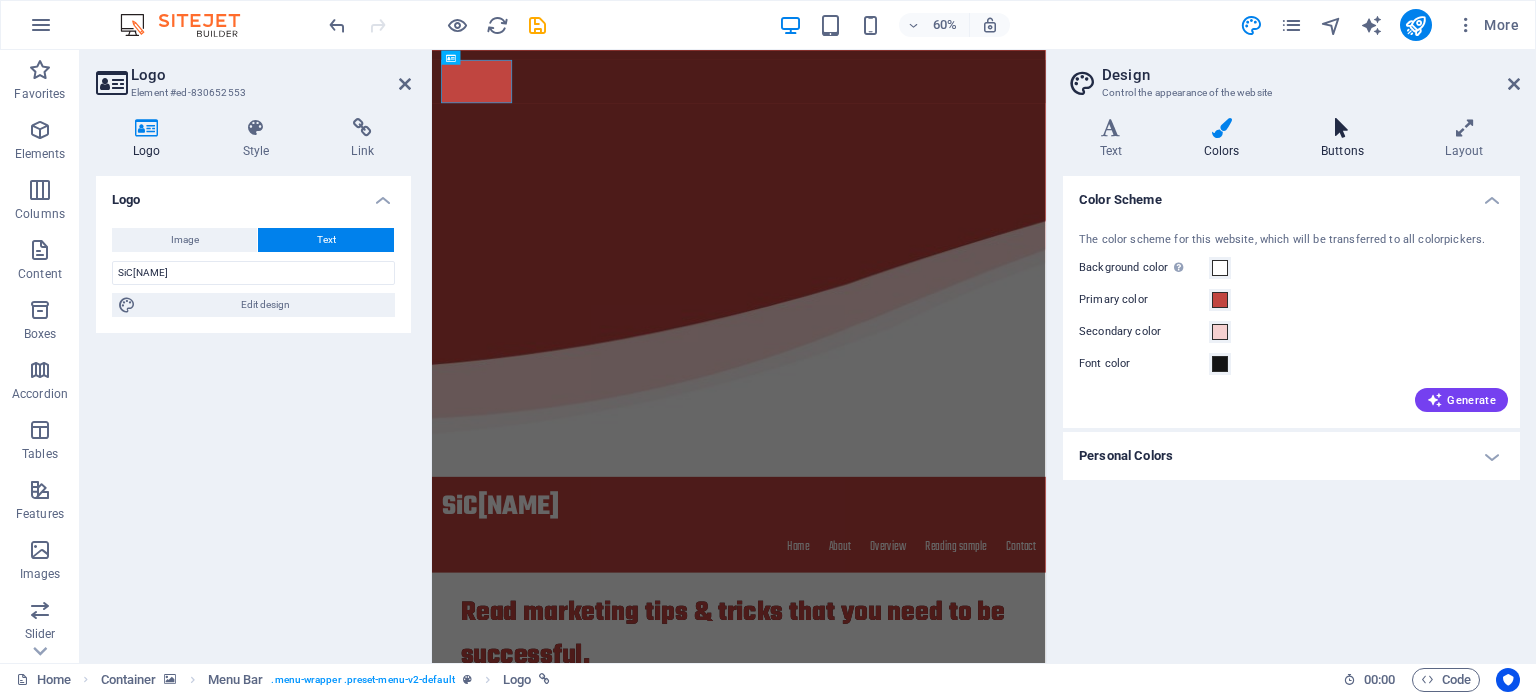 click at bounding box center (1342, 128) 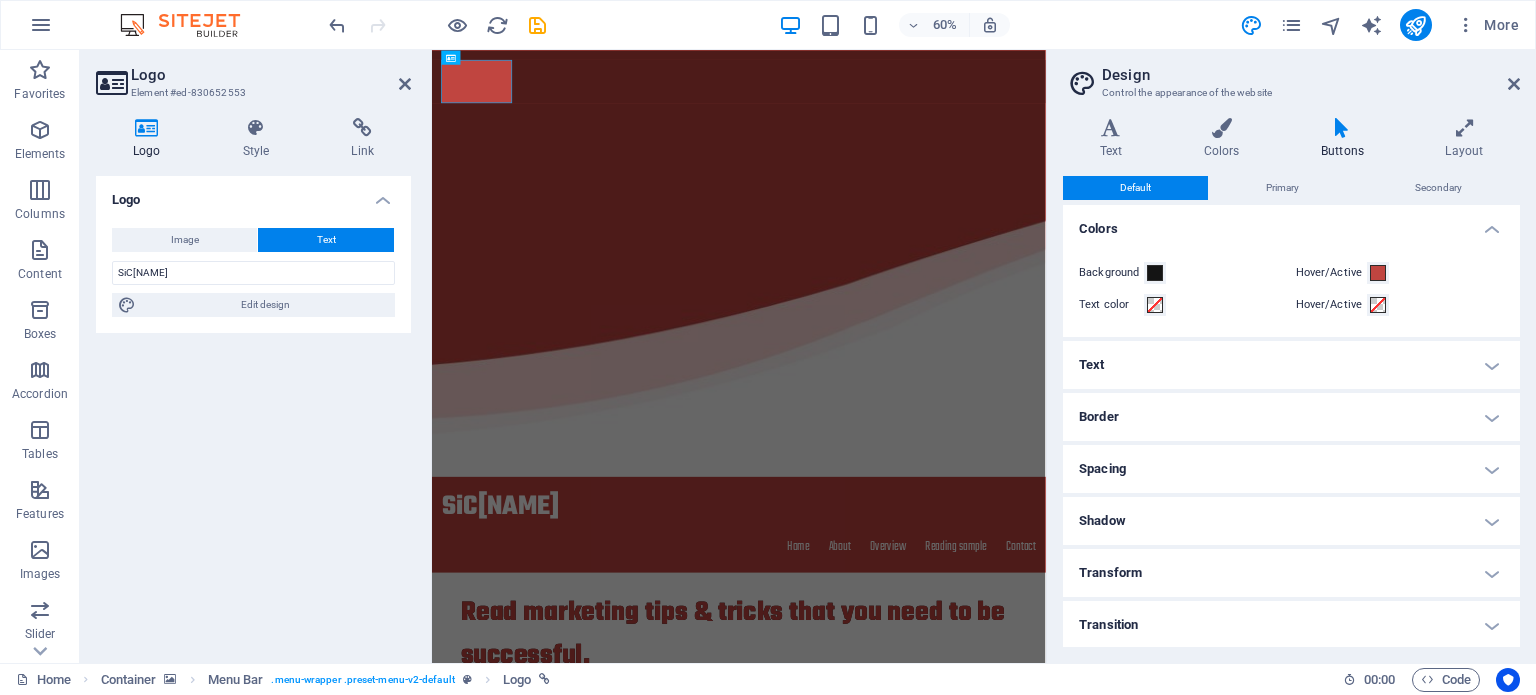 click on "Design Control the appearance of the website Variants  Text  Colors  Buttons  Layout Text Standard Bold Links Font color Font Open Sans Font size 16 rem px Line height 1.5 Font weight To display the font weight correctly, it may need to be enabled.  Manage Fonts Thin, 100 Extra-light, 200 Light, 300 Regular, 400 Medium, 500 Semi-bold, 600 Bold, 700 Extra-bold, 800 Black, 900 Letter spacing 0 rem px Font style Text transform Tt TT tt Text align Font weight To display the font weight correctly, it may need to be enabled.  Manage Fonts Thin, 100 Extra-light, 200 Light, 300 Regular, 400 Medium, 500 Semi-bold, 600 Bold, 700 Extra-bold, 800 Black, 900 Default Hover / Active Font color Font color Decoration Decoration Transition duration 0.3 s Transition function Ease Ease In Ease Out Ease In/Ease Out Linear Headlines All H1 / Textlogo H2 H3 H4 H5 H6 Font color Font Teko Line height 1.2 Font weight To display the font weight correctly, it may need to be enabled.  Manage Fonts Thin, 100 Extra-light, 200 Light, 300 0" at bounding box center [1291, 356] 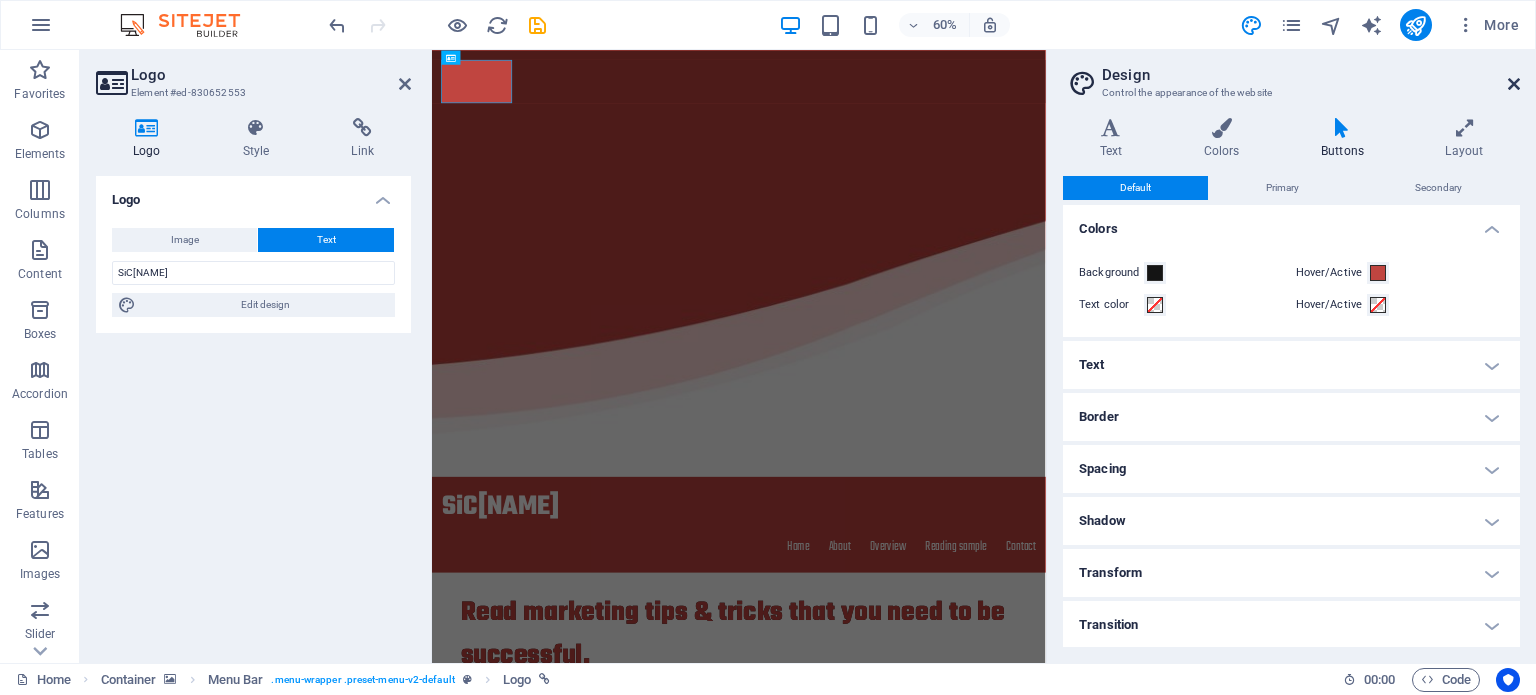 click at bounding box center [1514, 84] 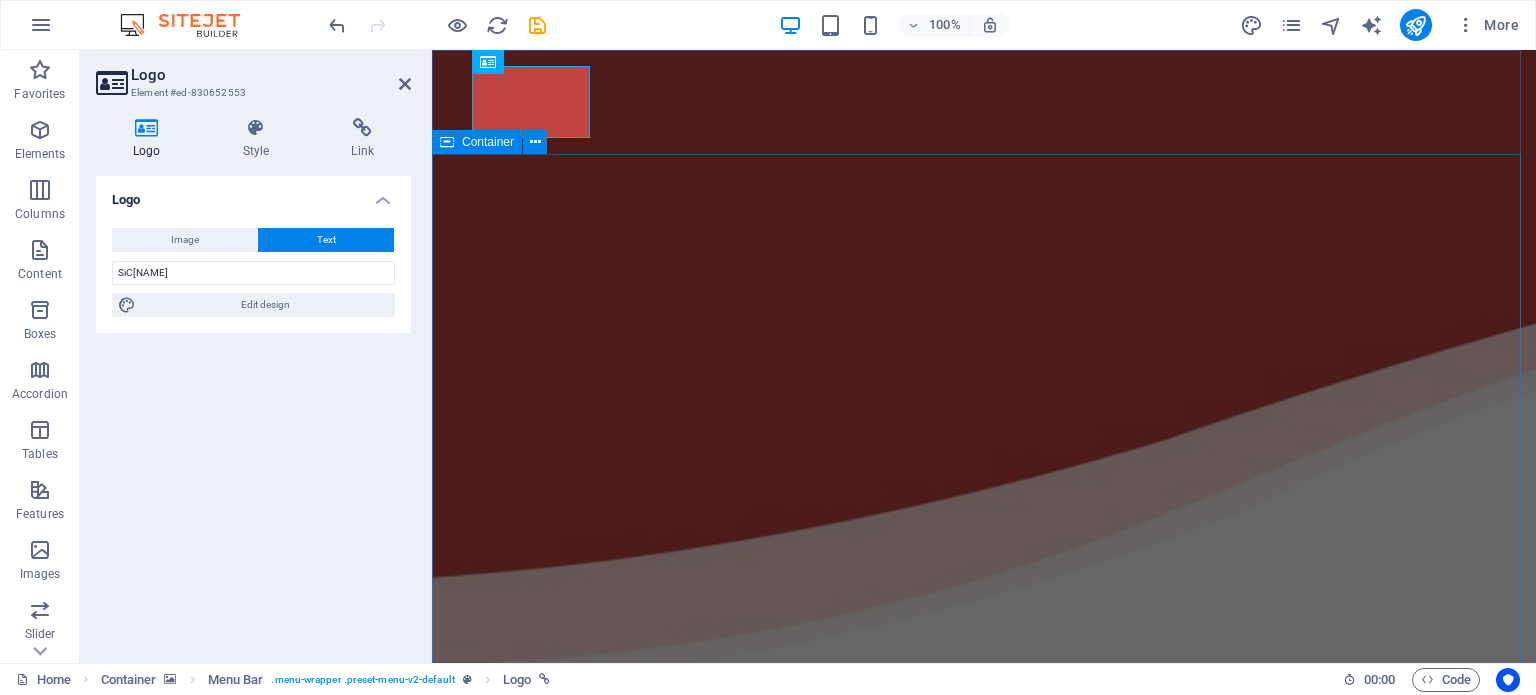 click on "Read marketing tips & tricks that you need to be successful. enjoy the full book" at bounding box center (984, 1747) 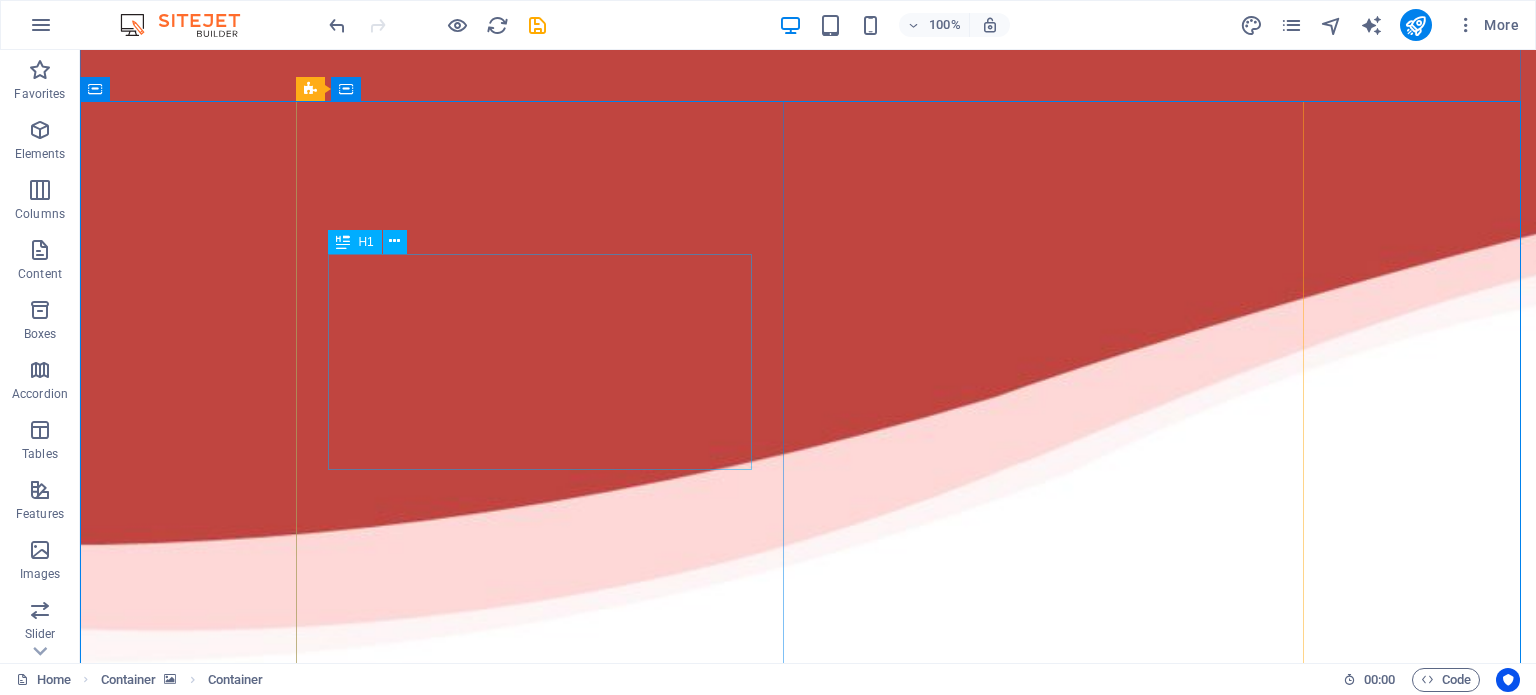 scroll, scrollTop: 0, scrollLeft: 0, axis: both 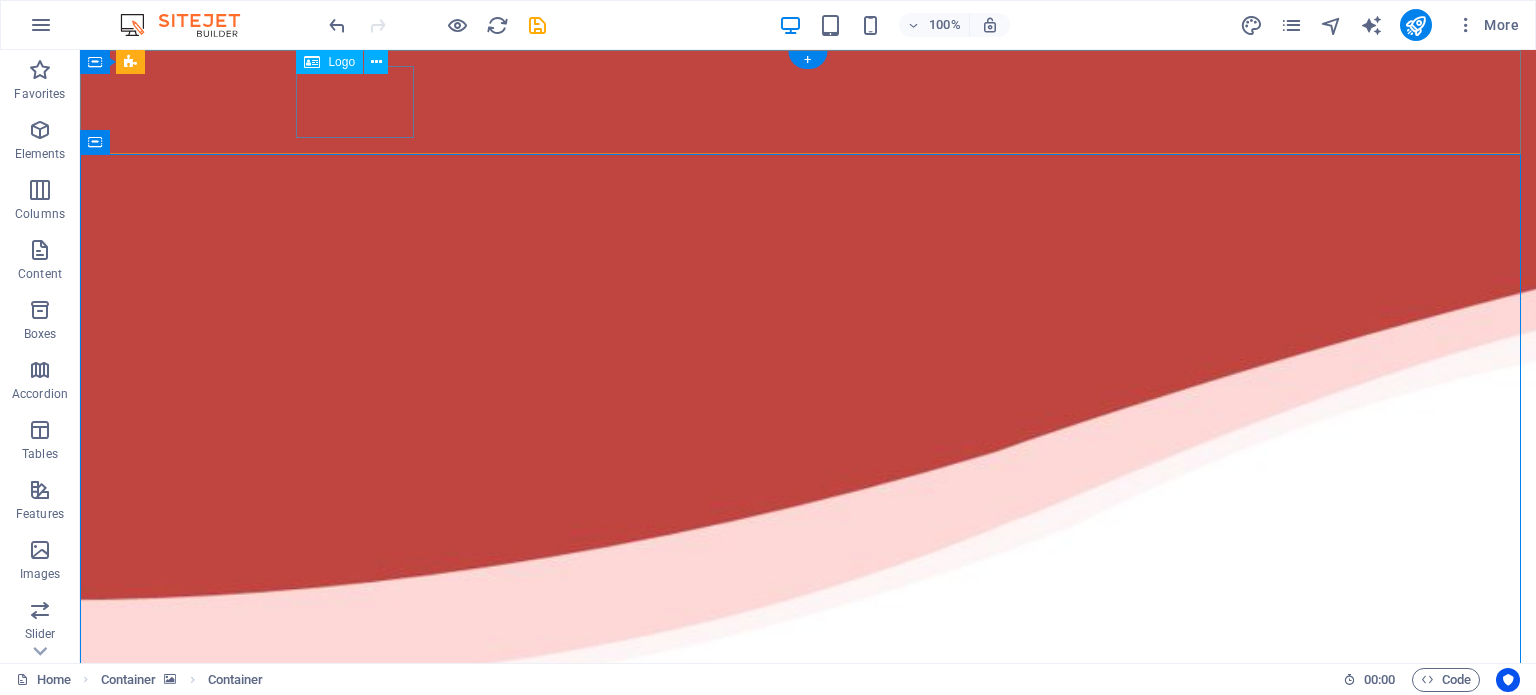 click on "SiC[NAME]" at bounding box center [808, 835] 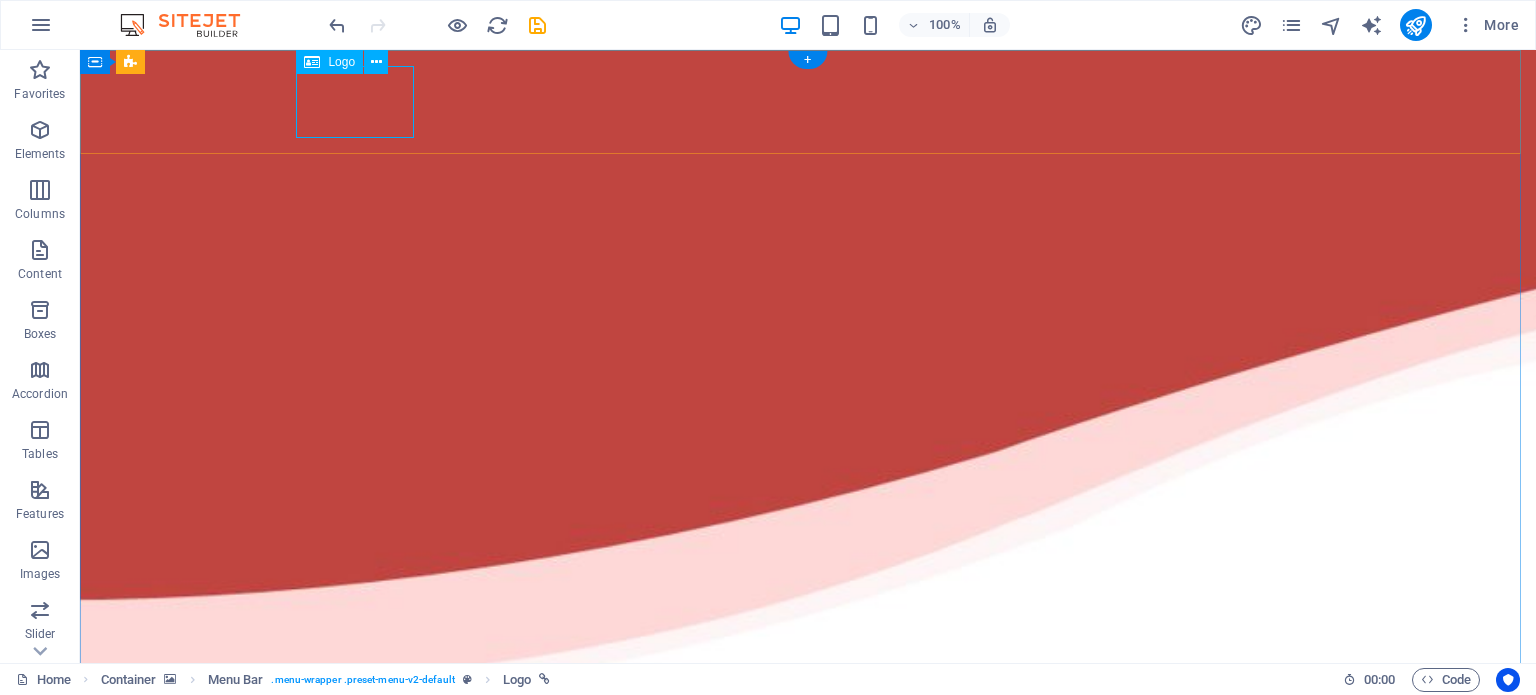 click on "SiC[NAME]" at bounding box center [808, 835] 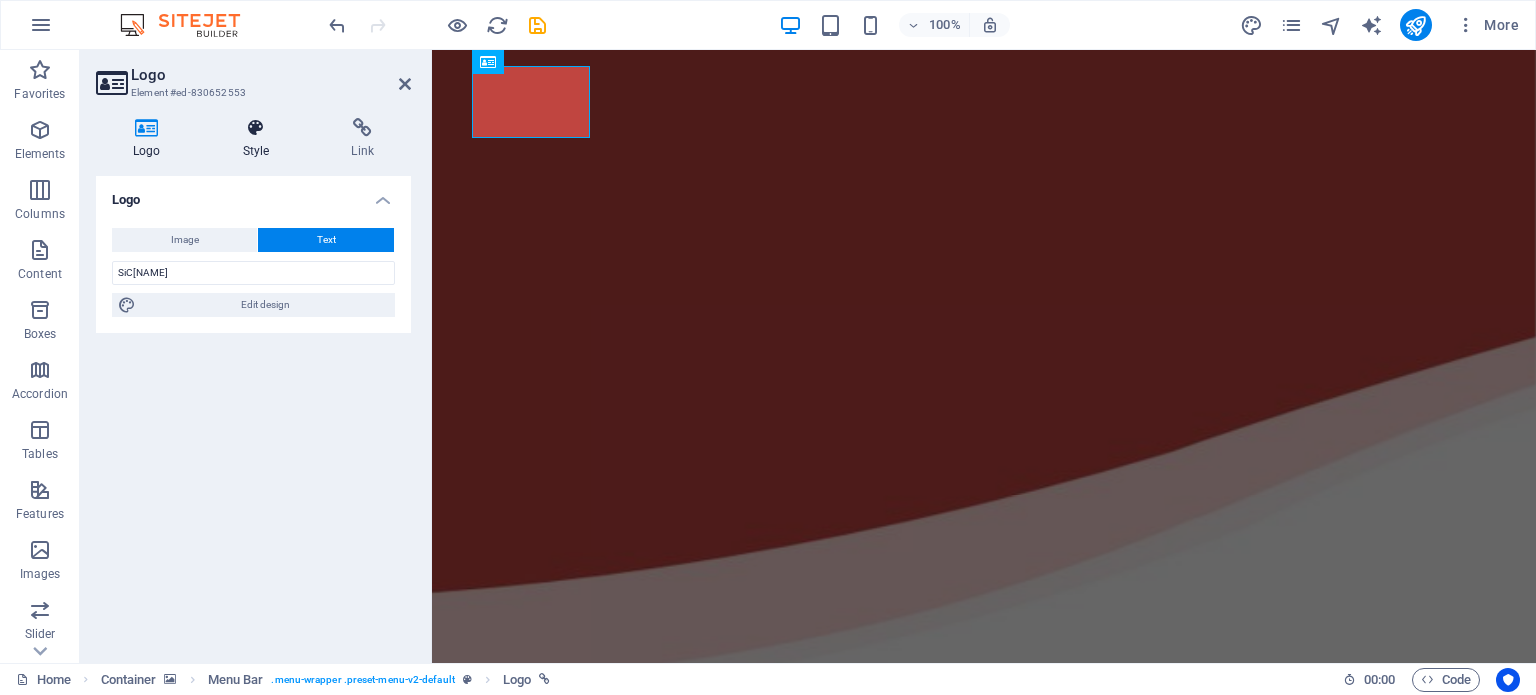 click on "Style" at bounding box center (260, 139) 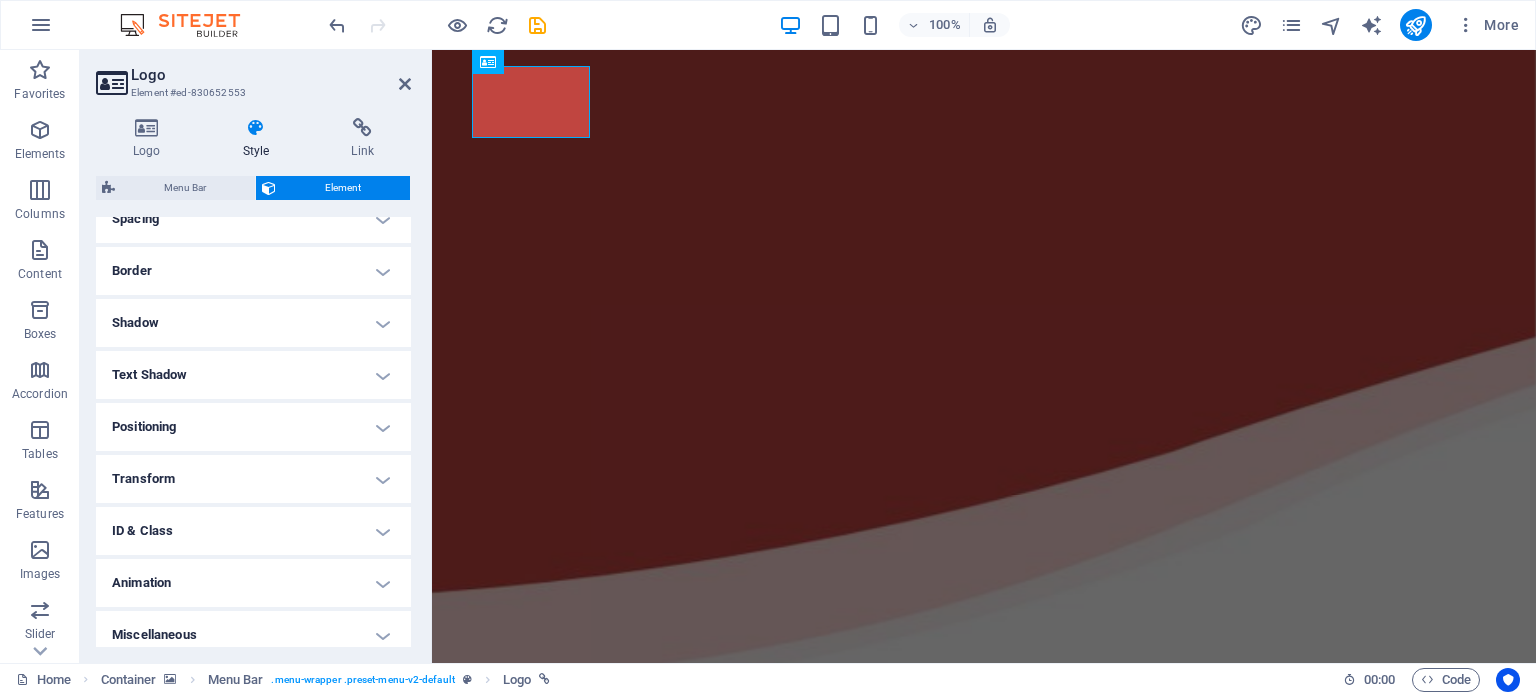 scroll, scrollTop: 414, scrollLeft: 0, axis: vertical 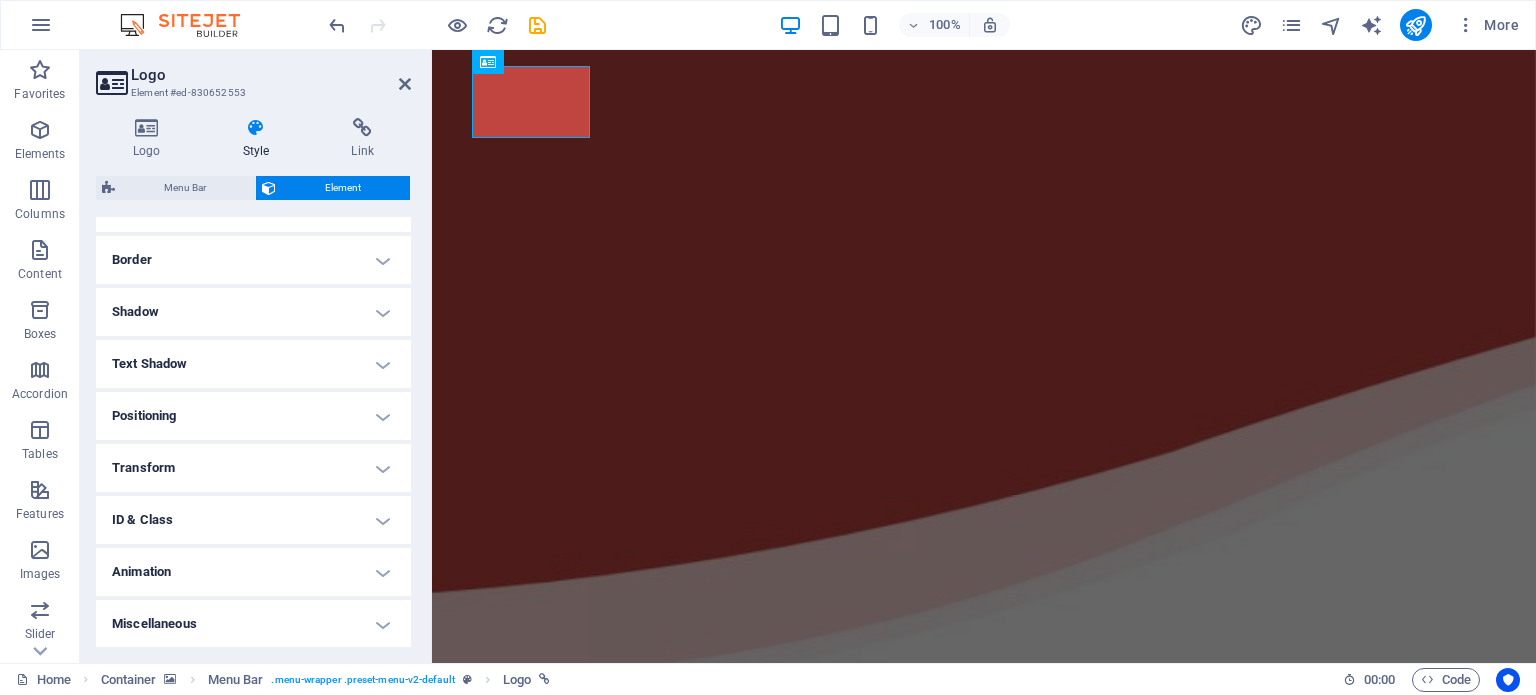 click on "Shadow" at bounding box center (253, 312) 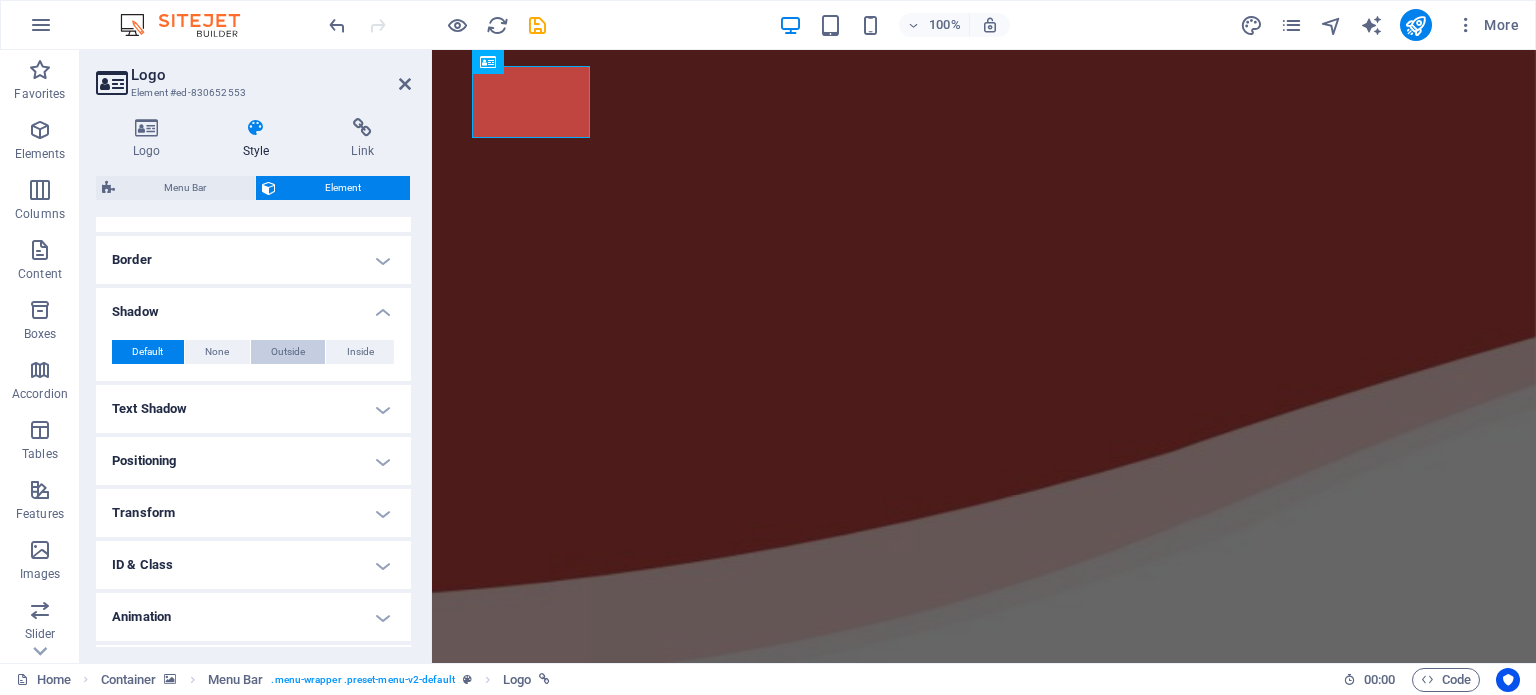 click on "Outside" at bounding box center [288, 352] 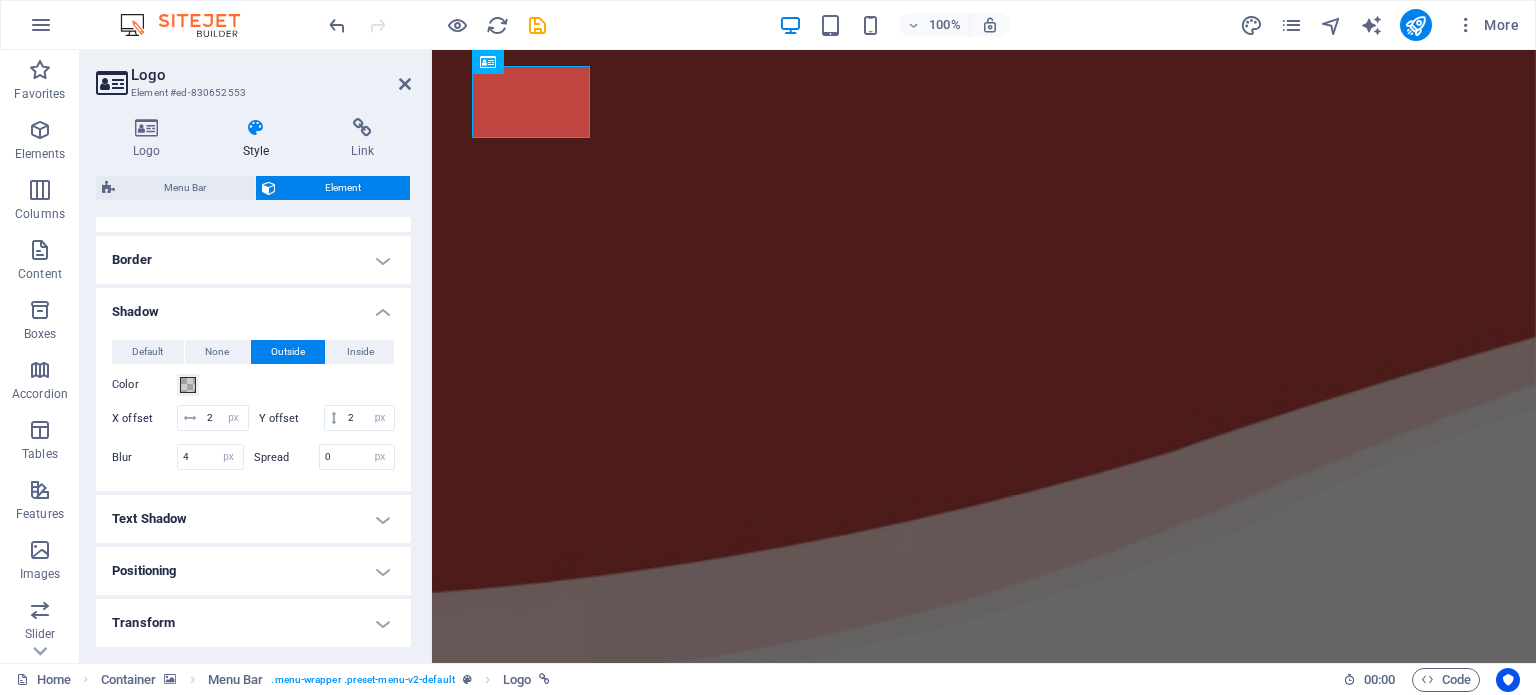 click on "Text Shadow" at bounding box center (253, 519) 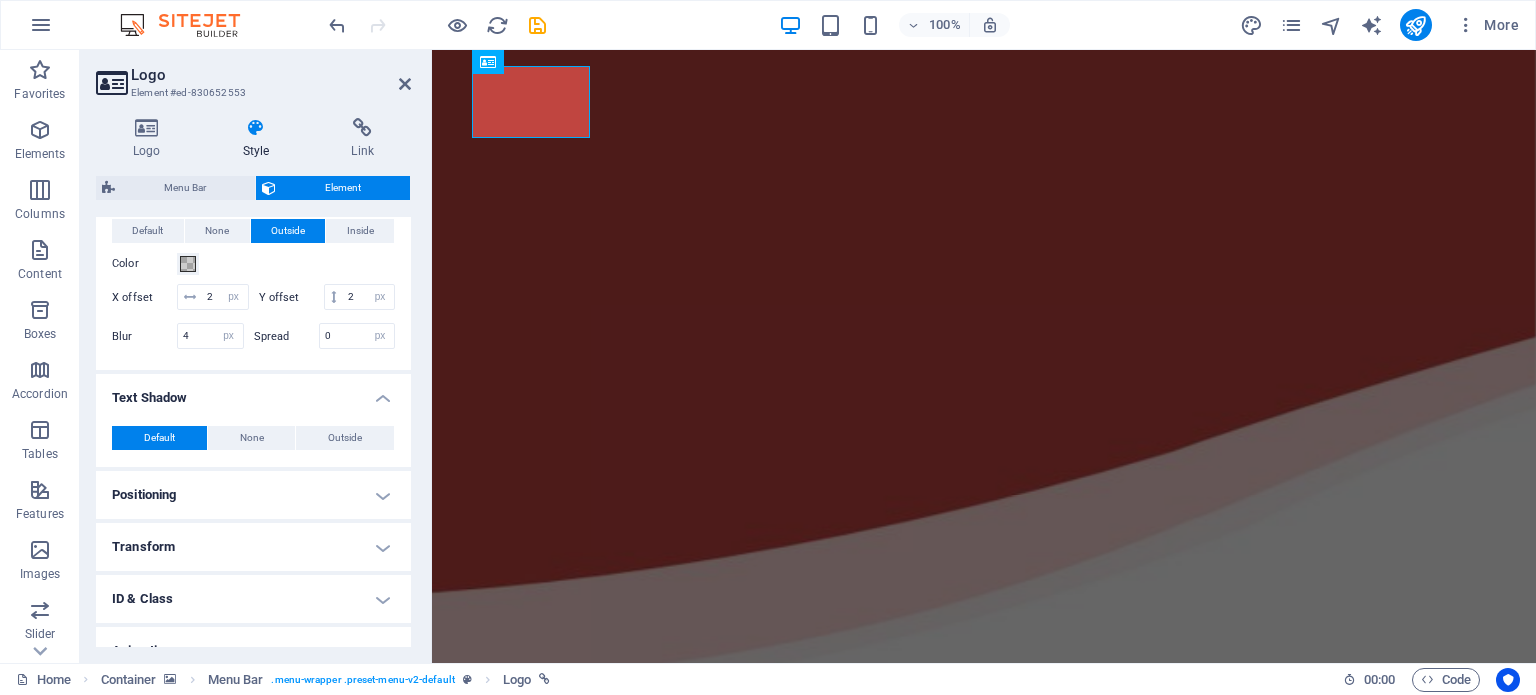 scroll, scrollTop: 537, scrollLeft: 0, axis: vertical 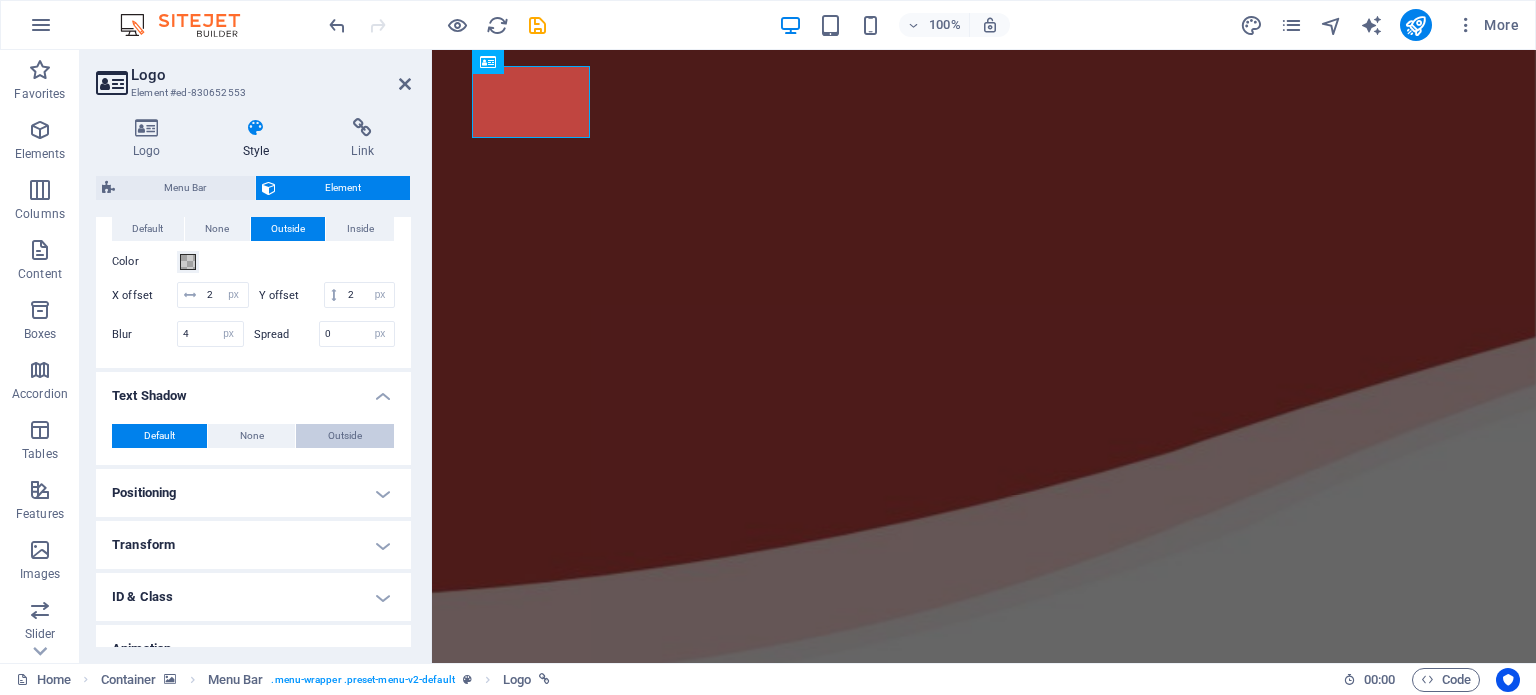 click on "Outside" at bounding box center (345, 436) 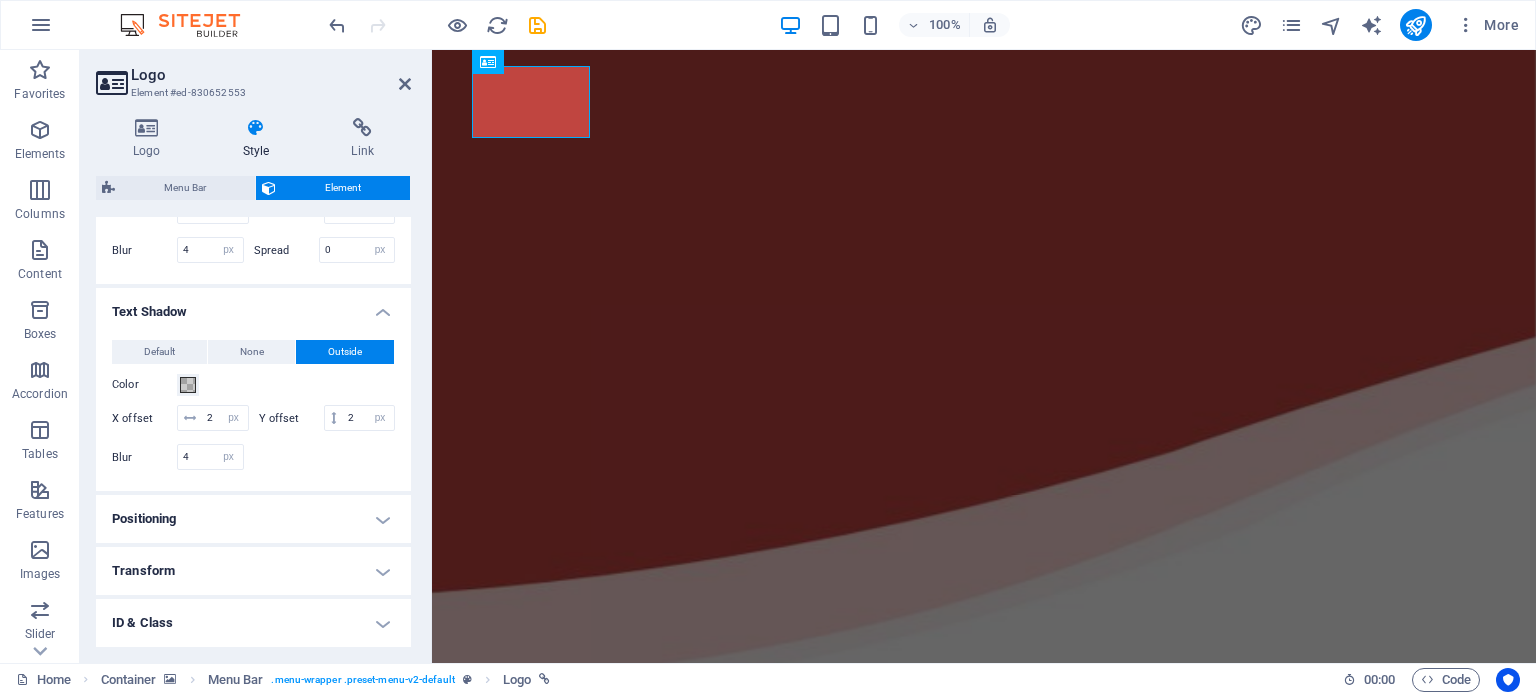 scroll, scrollTop: 733, scrollLeft: 0, axis: vertical 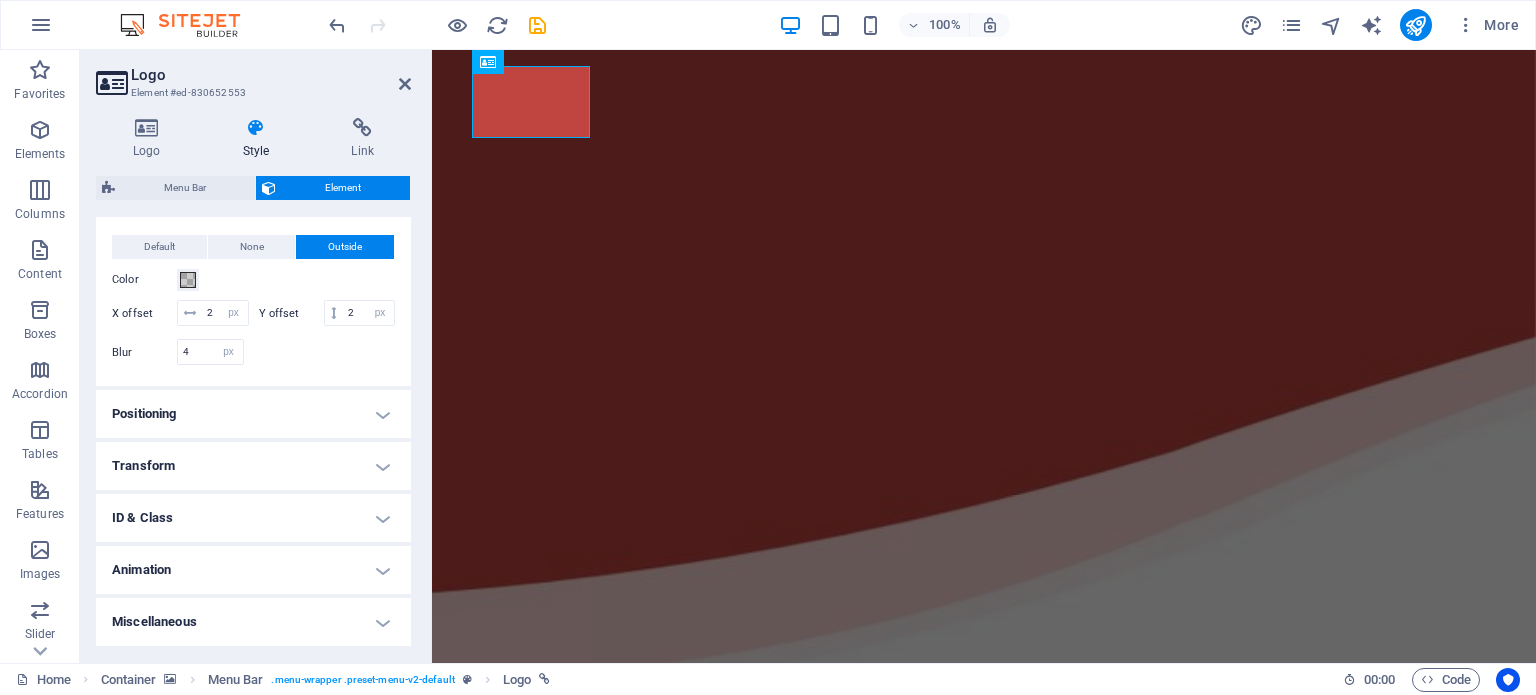 click on "Transform" at bounding box center [253, 466] 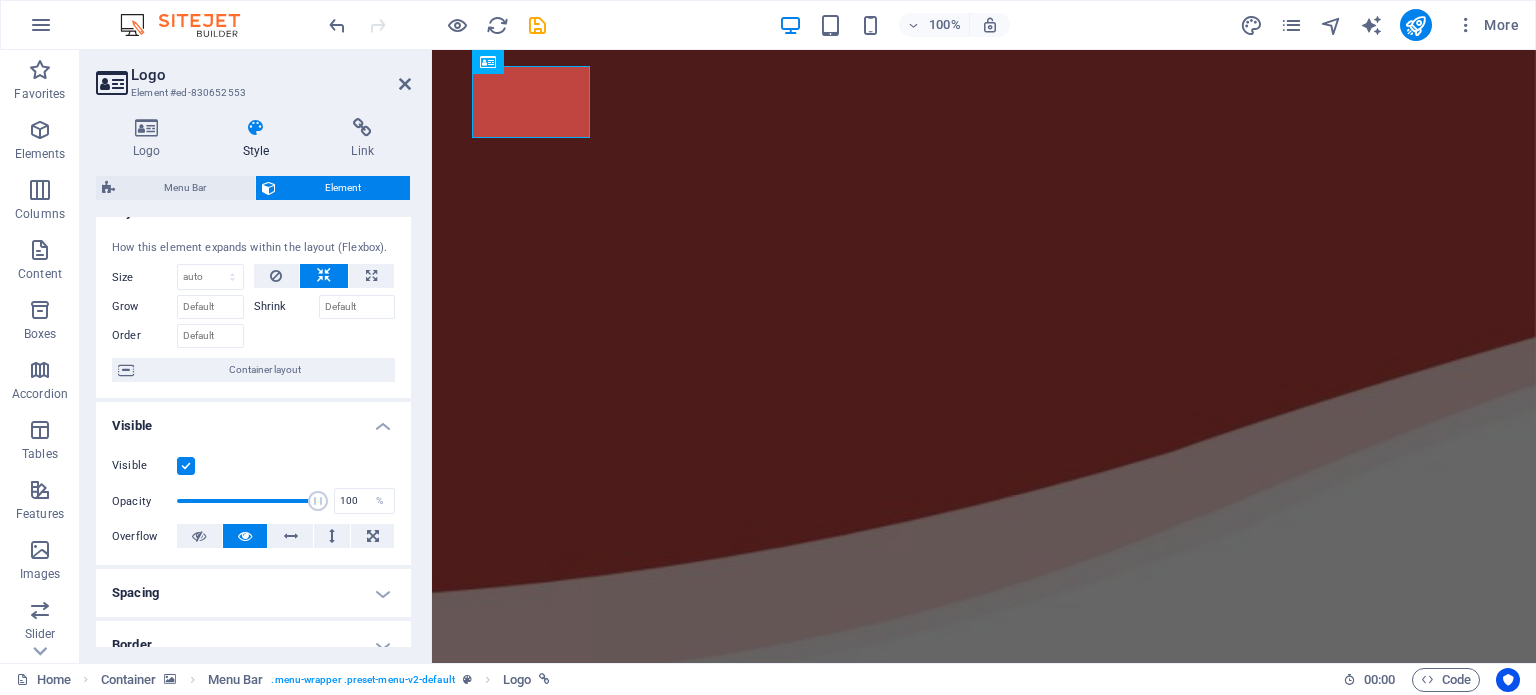 scroll, scrollTop: 0, scrollLeft: 0, axis: both 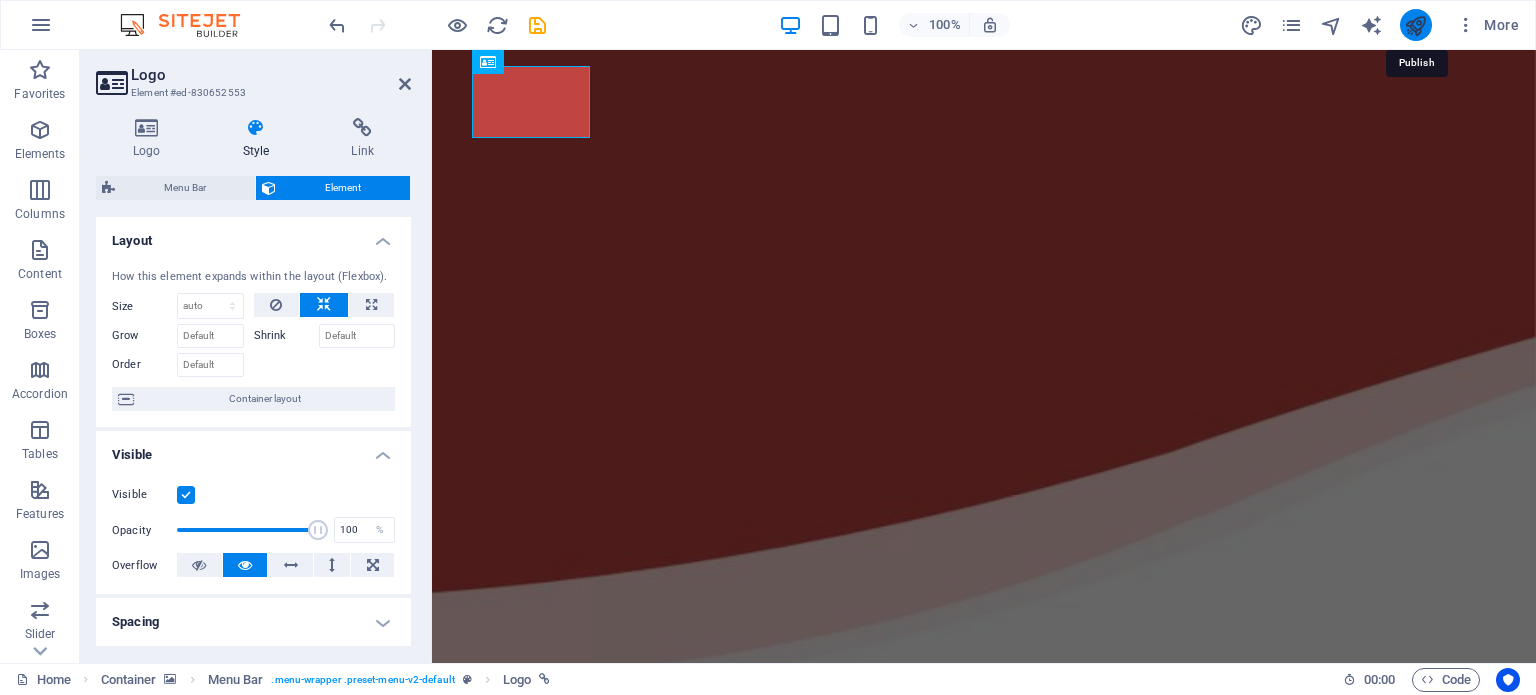 click at bounding box center (1415, 25) 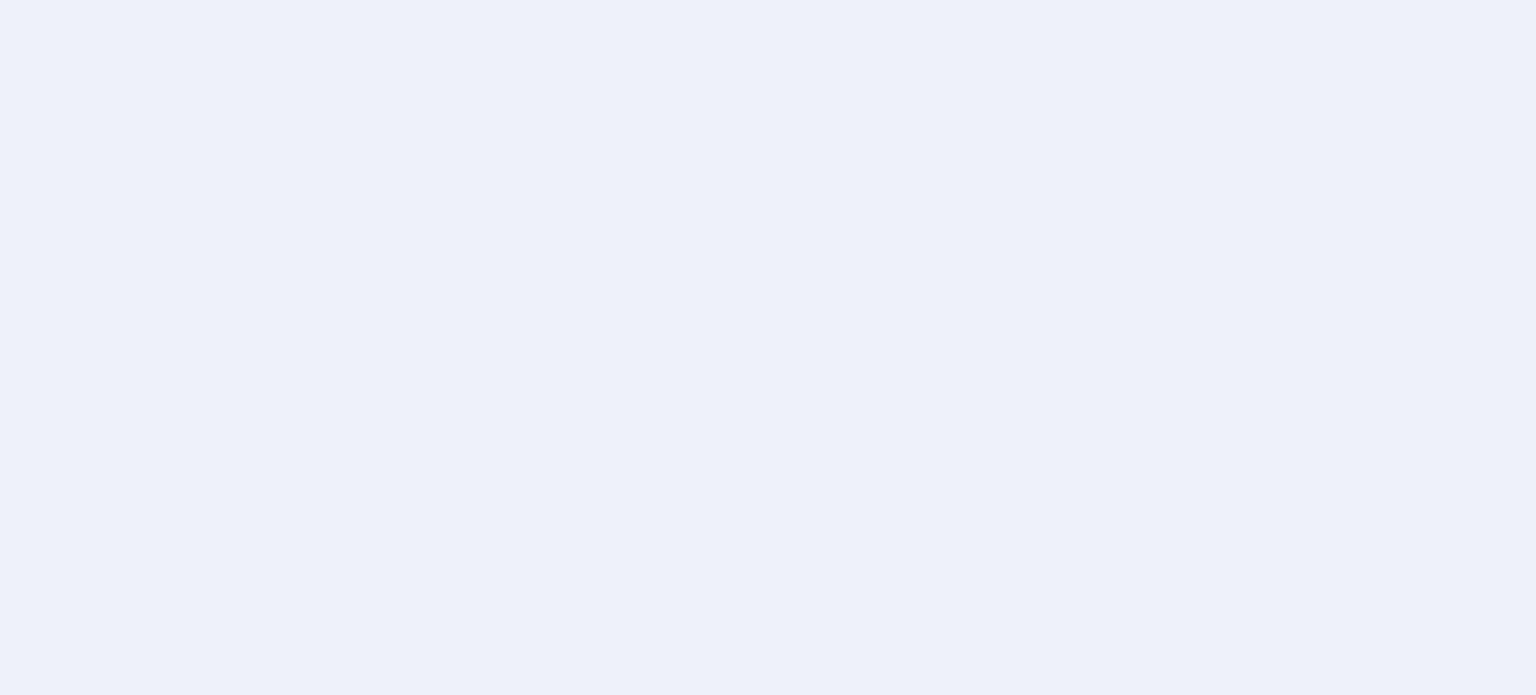 scroll, scrollTop: 0, scrollLeft: 0, axis: both 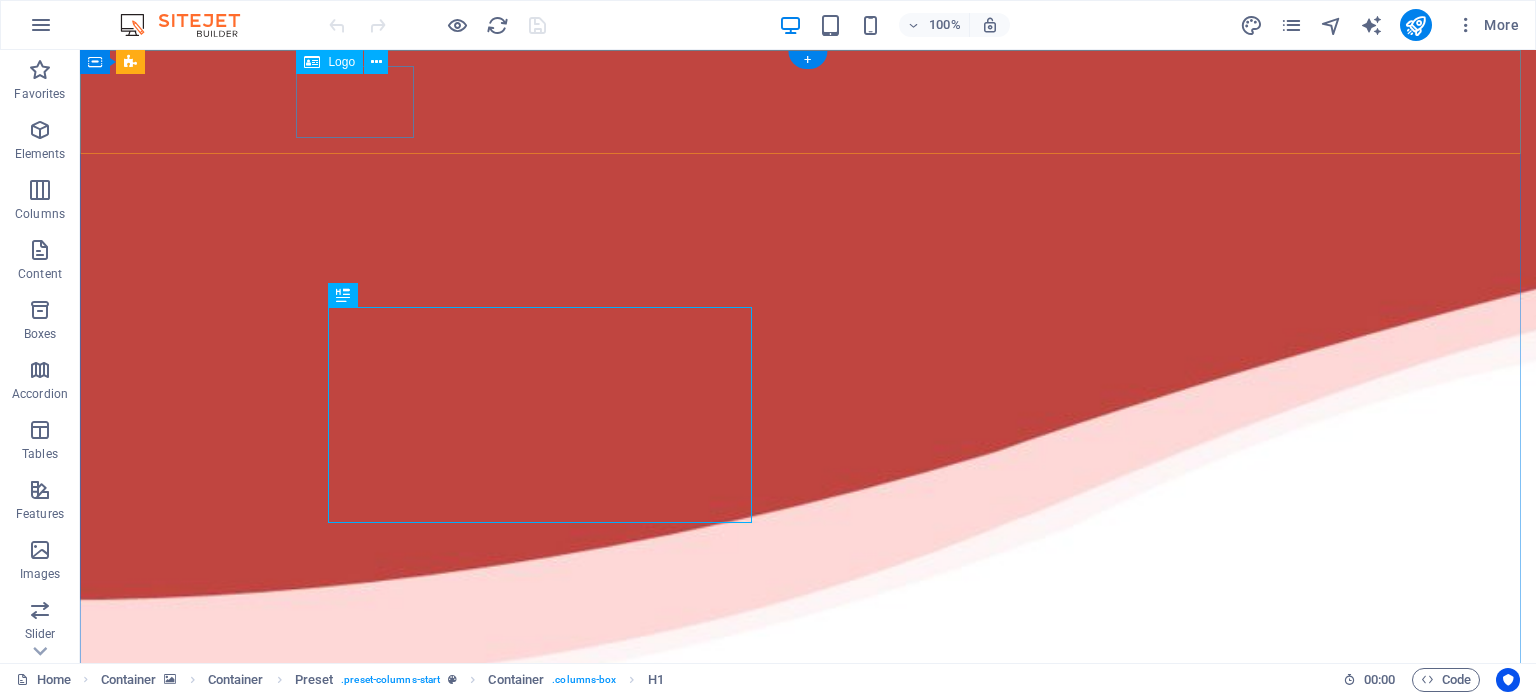 click on "SiC[NAME]" at bounding box center [808, 835] 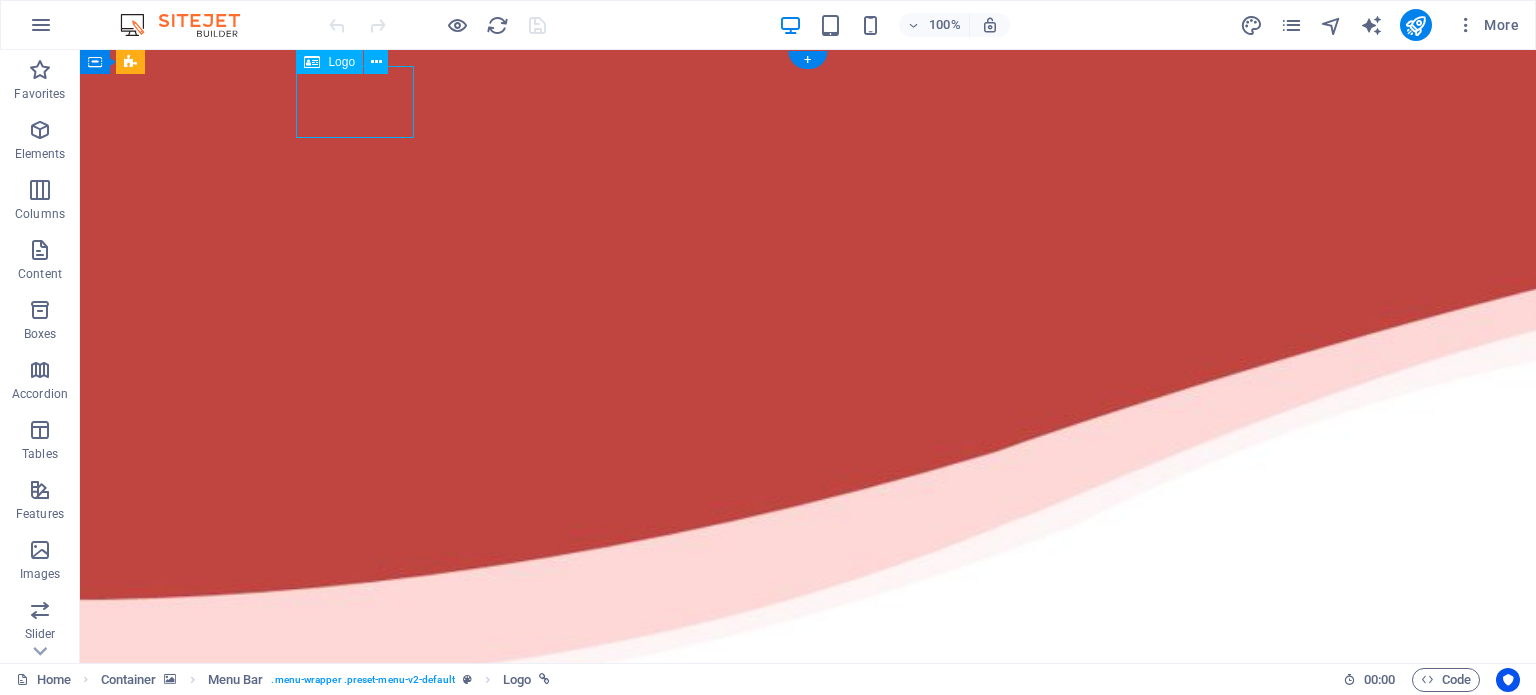 click on "SiC[NAME]" at bounding box center (808, 835) 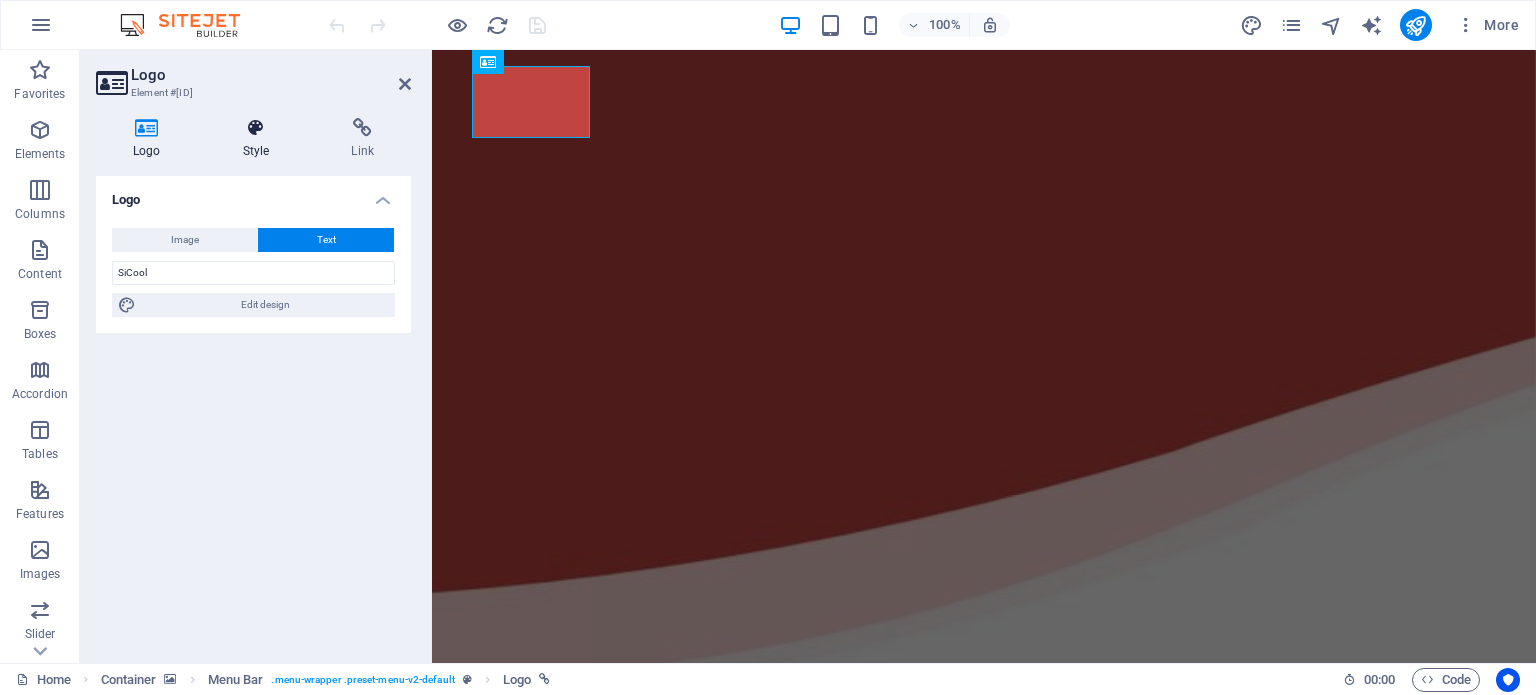 click at bounding box center [256, 128] 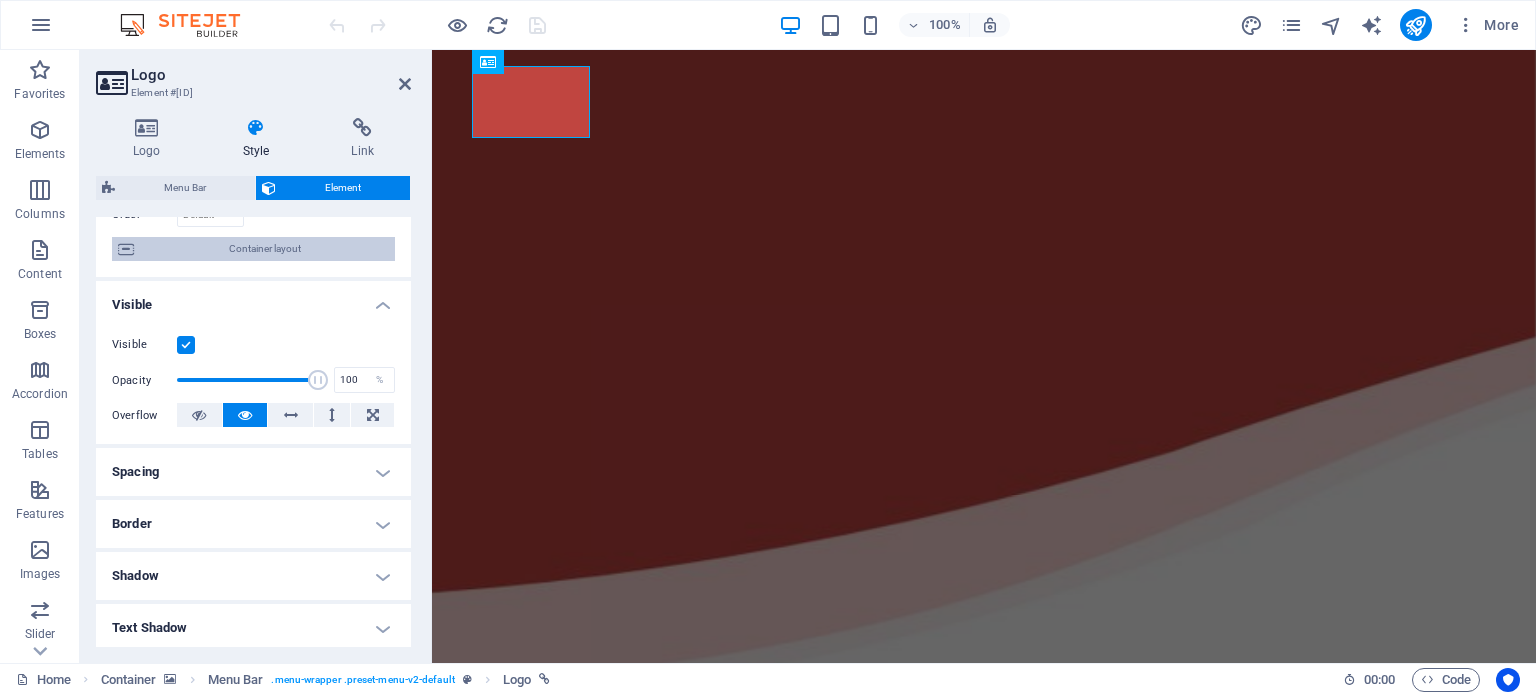 scroll, scrollTop: 152, scrollLeft: 0, axis: vertical 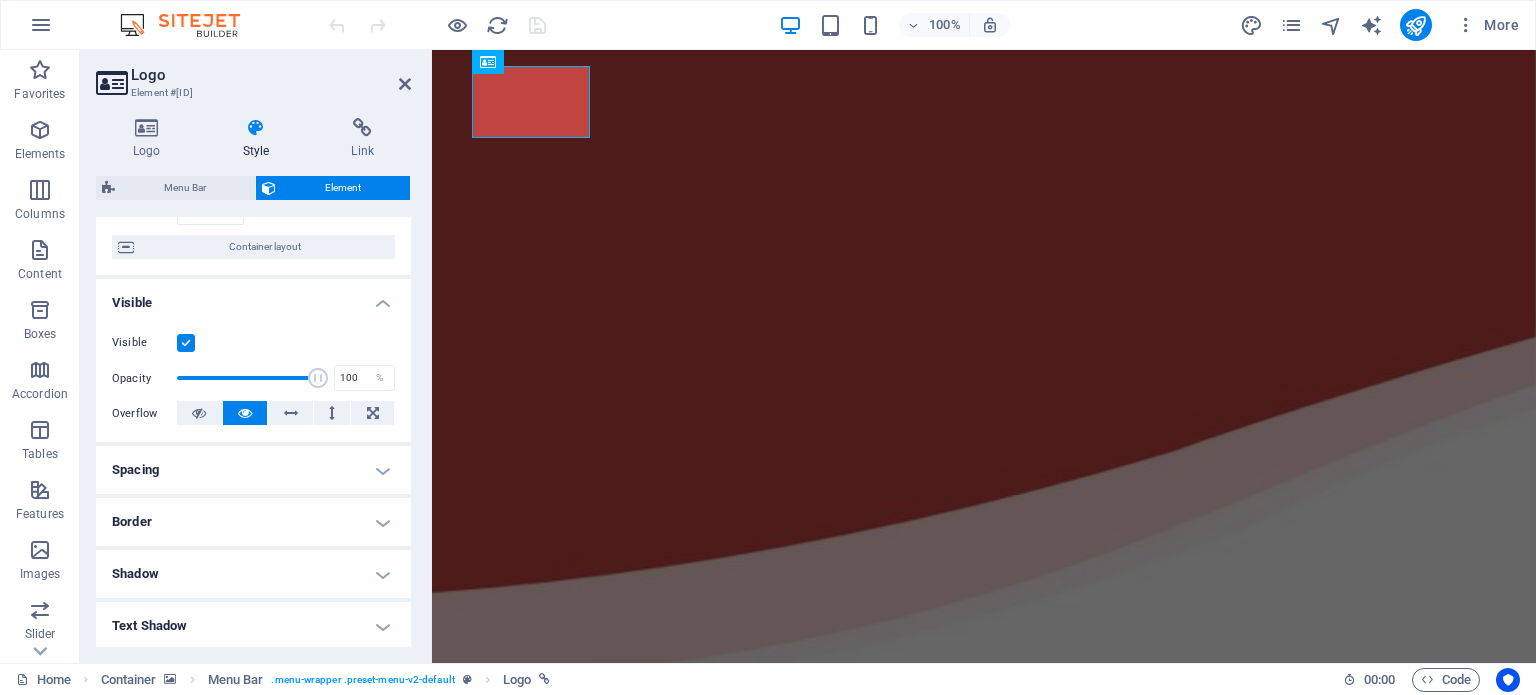 click on "Shadow" at bounding box center [253, 574] 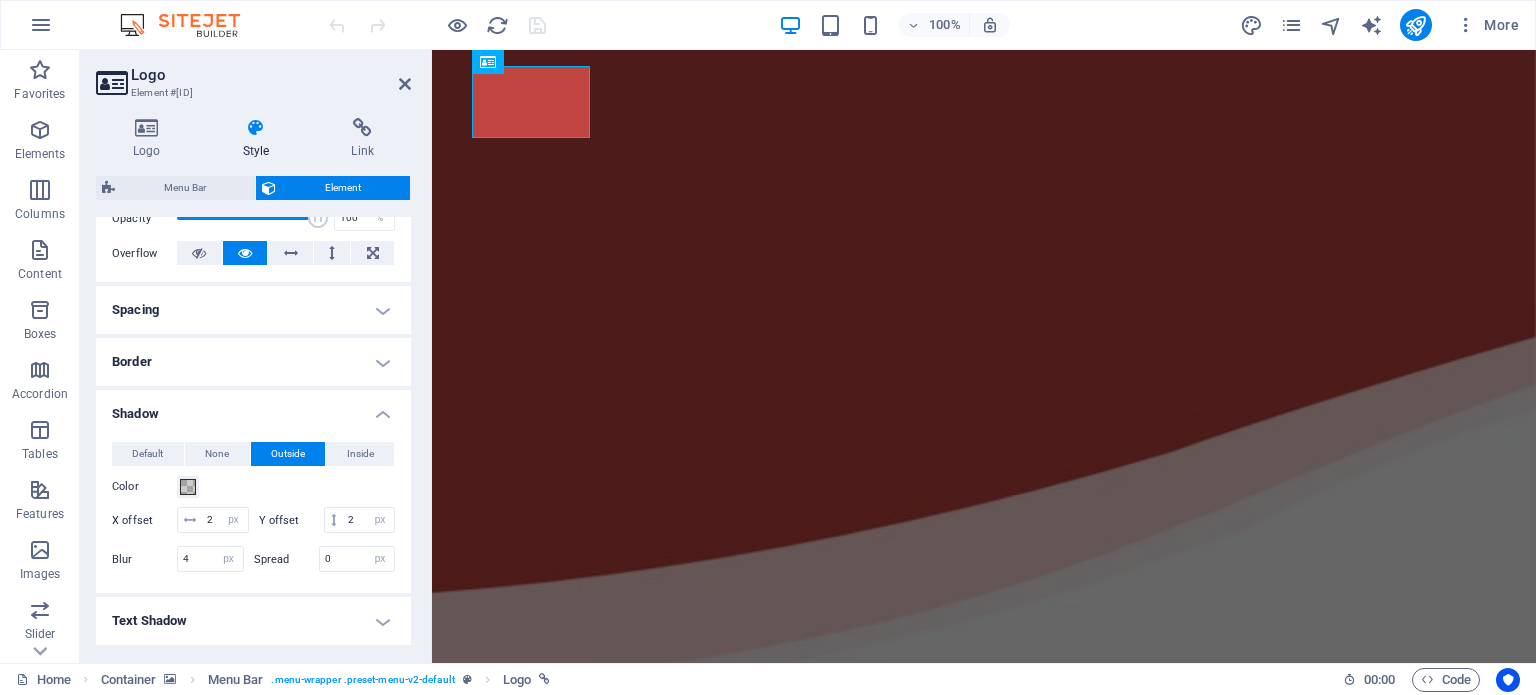 scroll, scrollTop: 316, scrollLeft: 0, axis: vertical 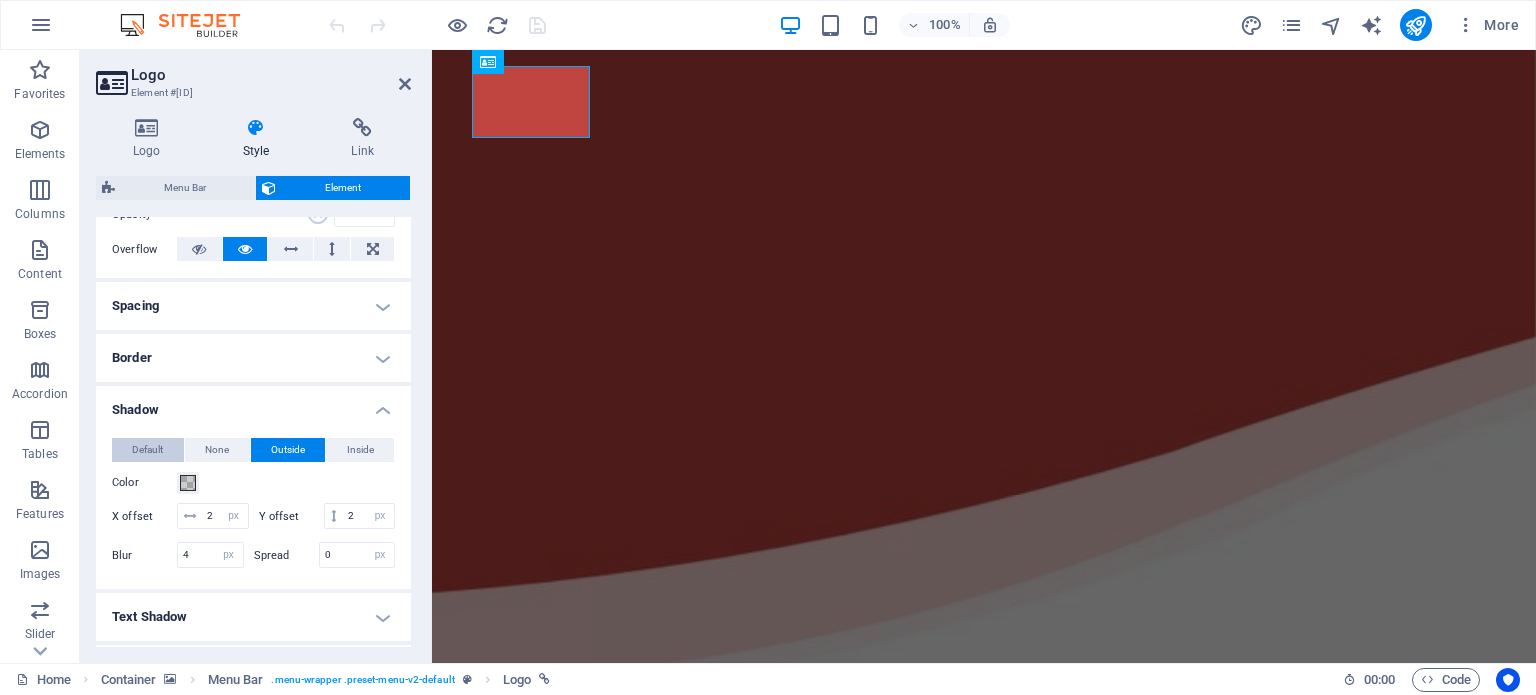 click on "Default" at bounding box center [147, 450] 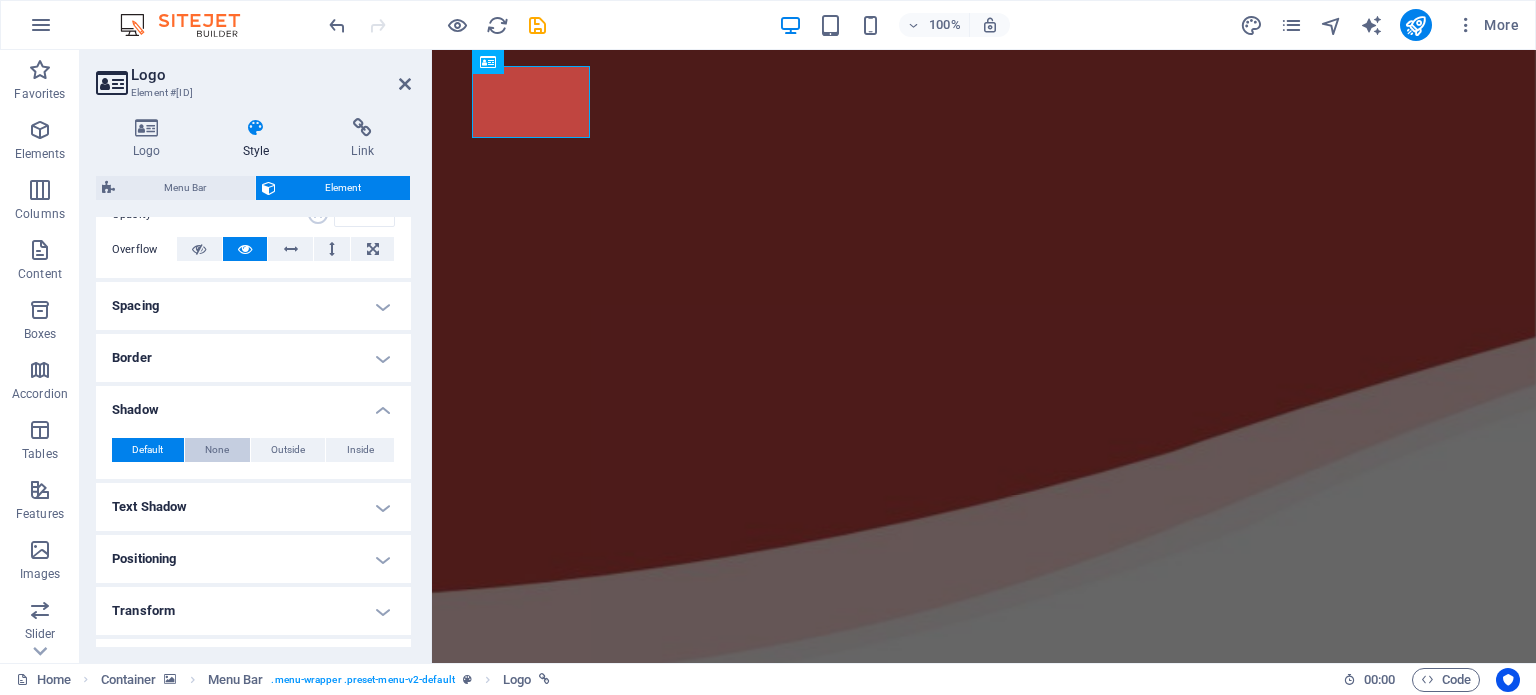 click on "None" at bounding box center [217, 450] 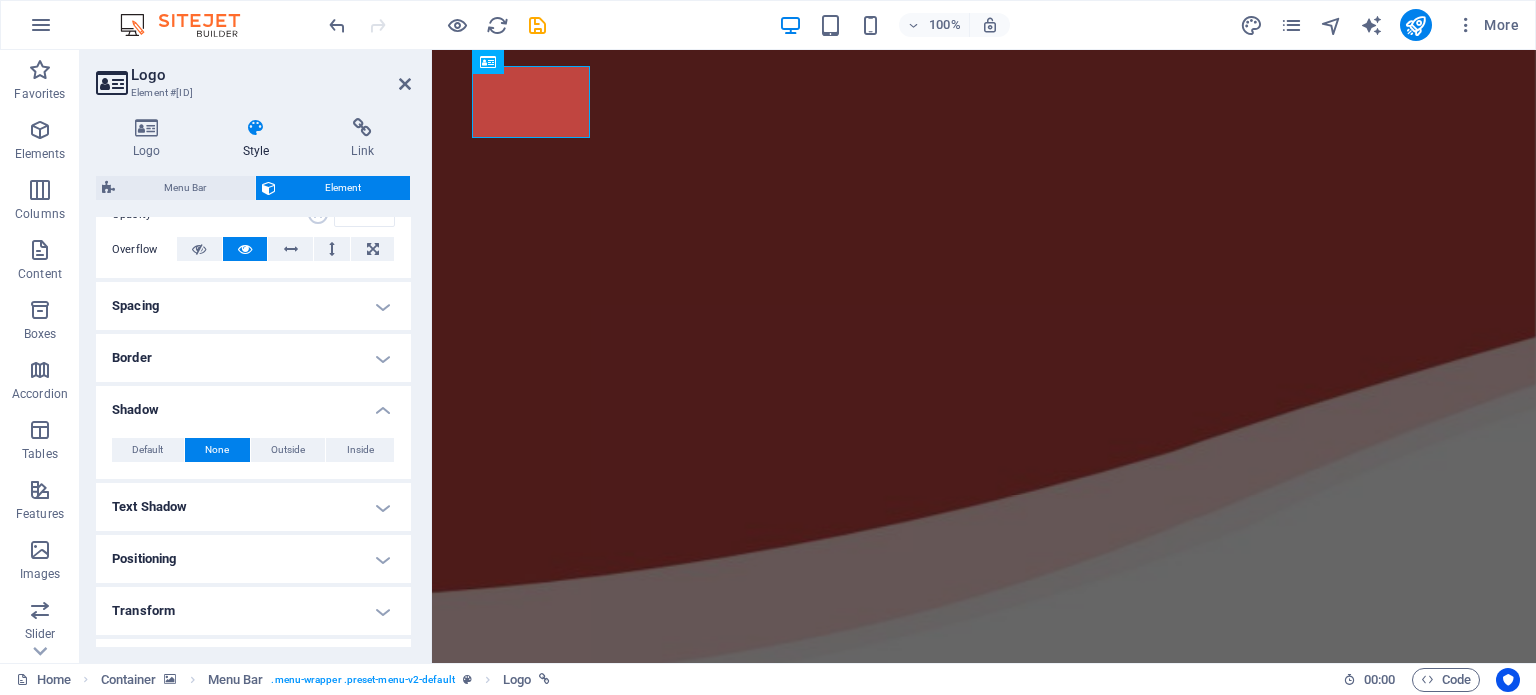 scroll, scrollTop: 404, scrollLeft: 0, axis: vertical 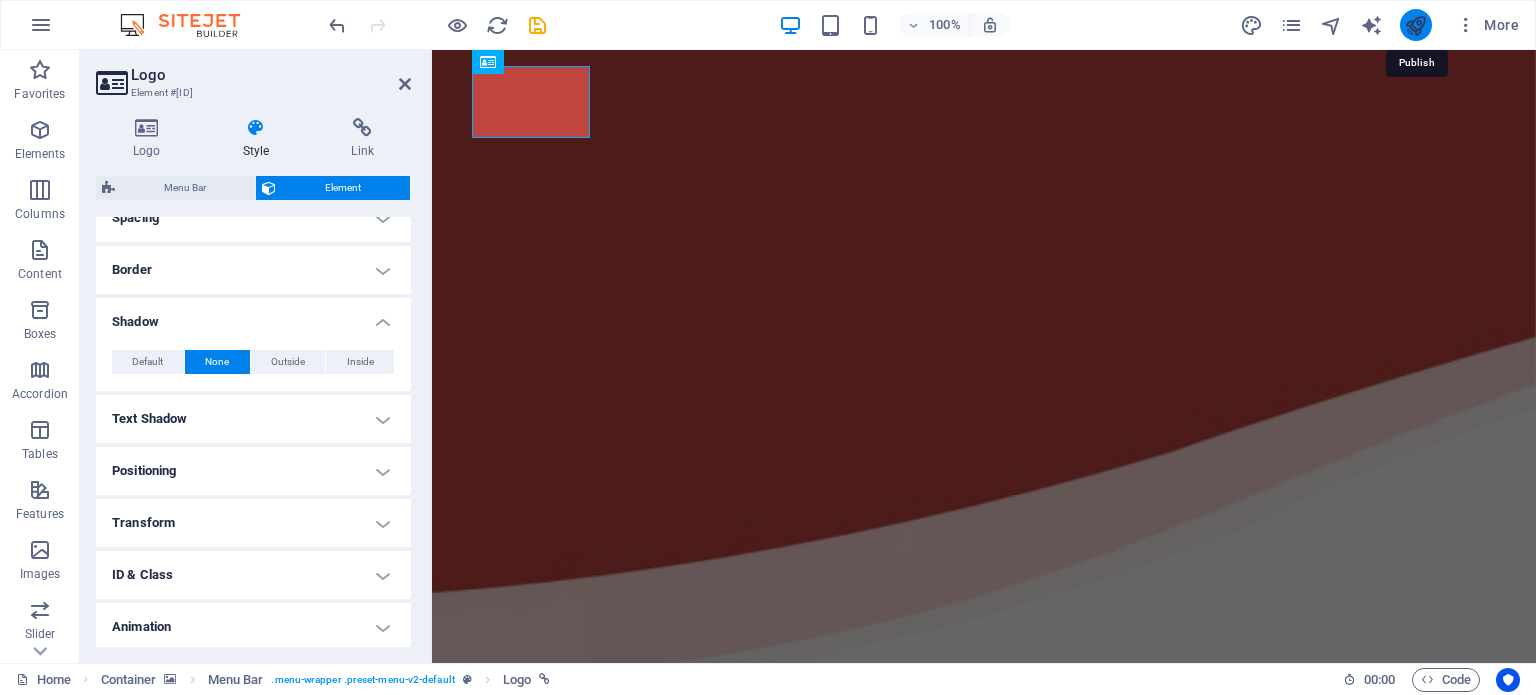 click at bounding box center [1415, 25] 